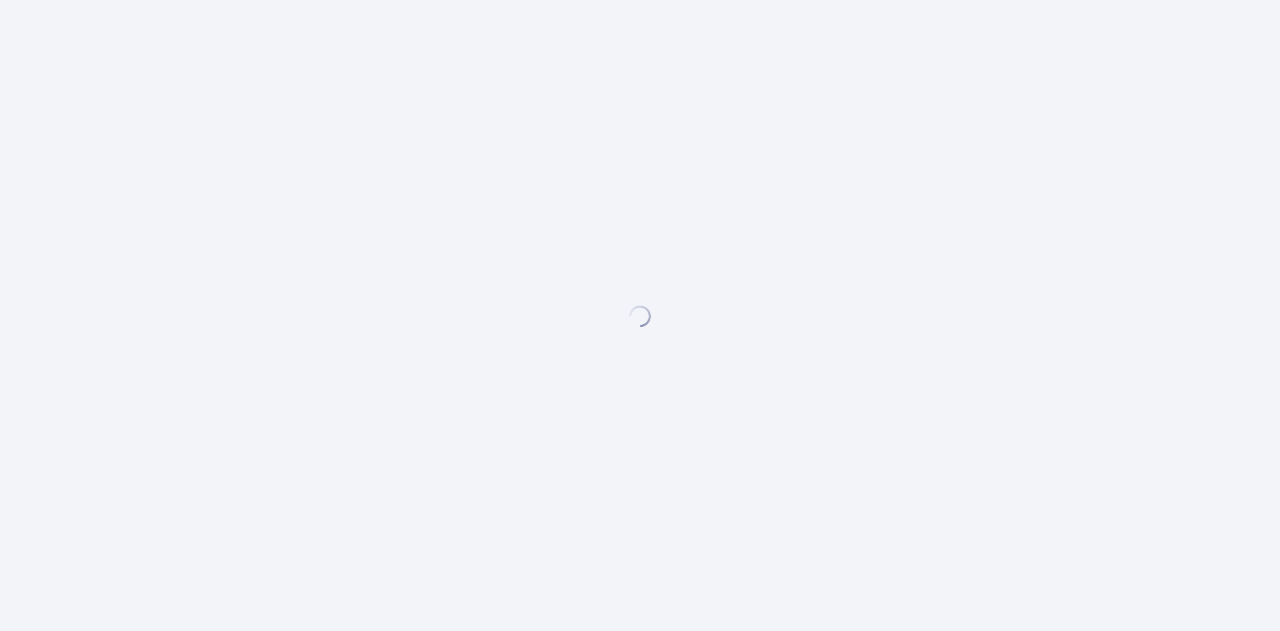 scroll, scrollTop: 0, scrollLeft: 0, axis: both 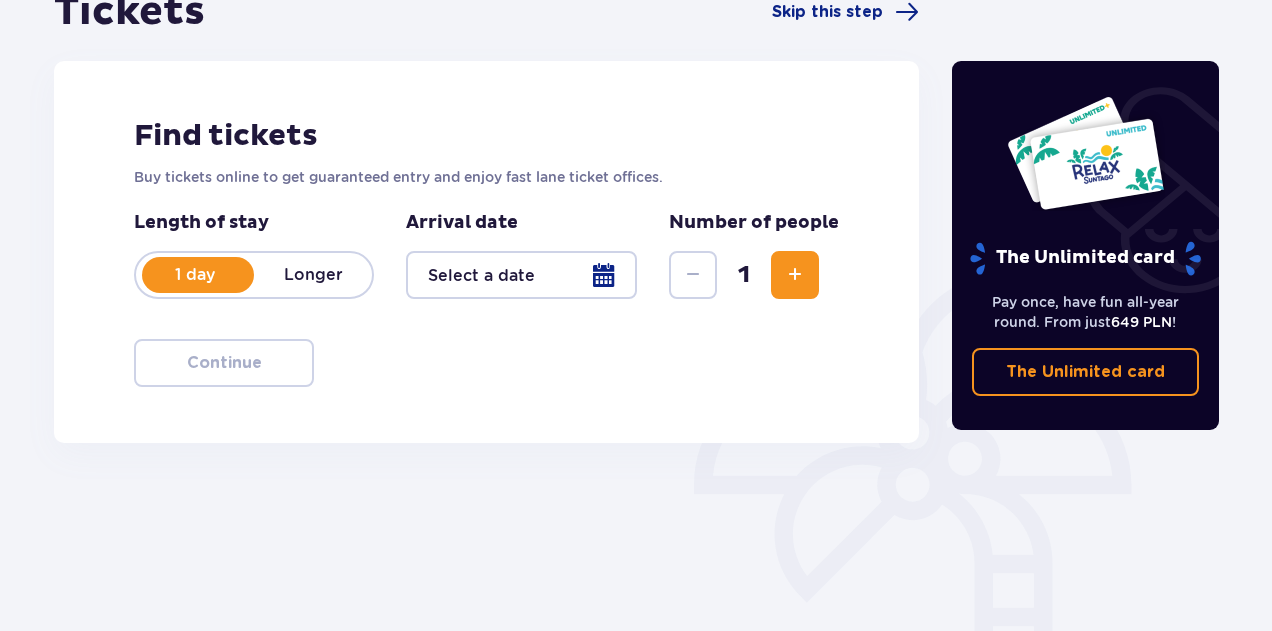 click at bounding box center (795, 275) 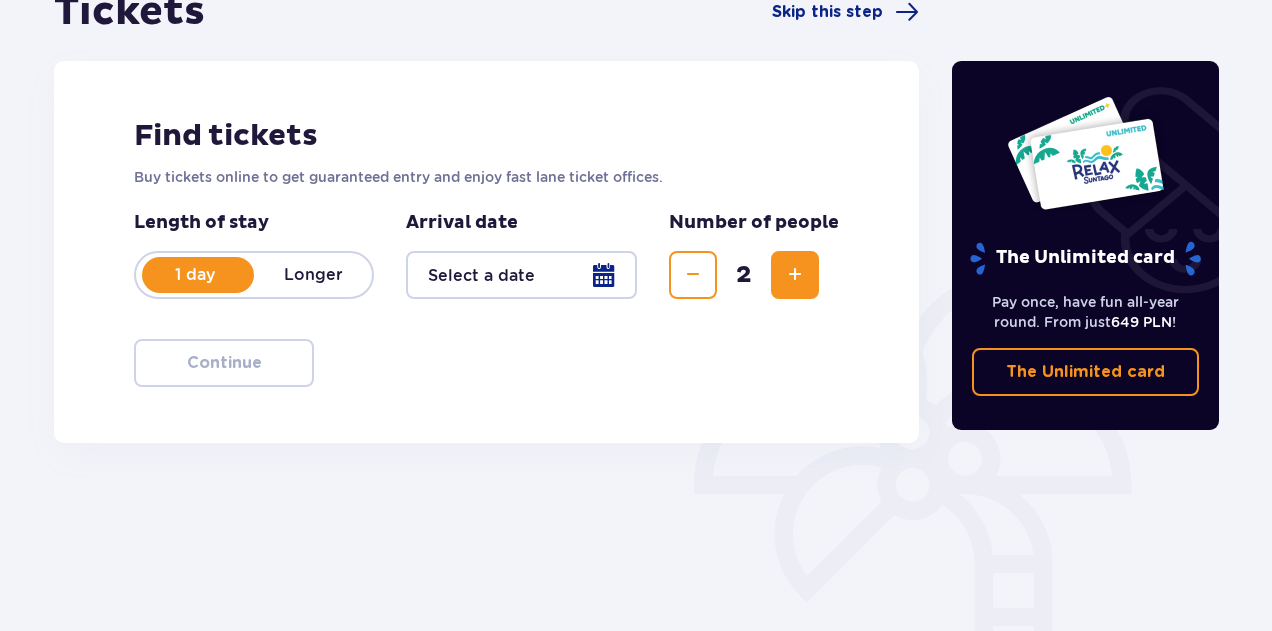 click at bounding box center (795, 275) 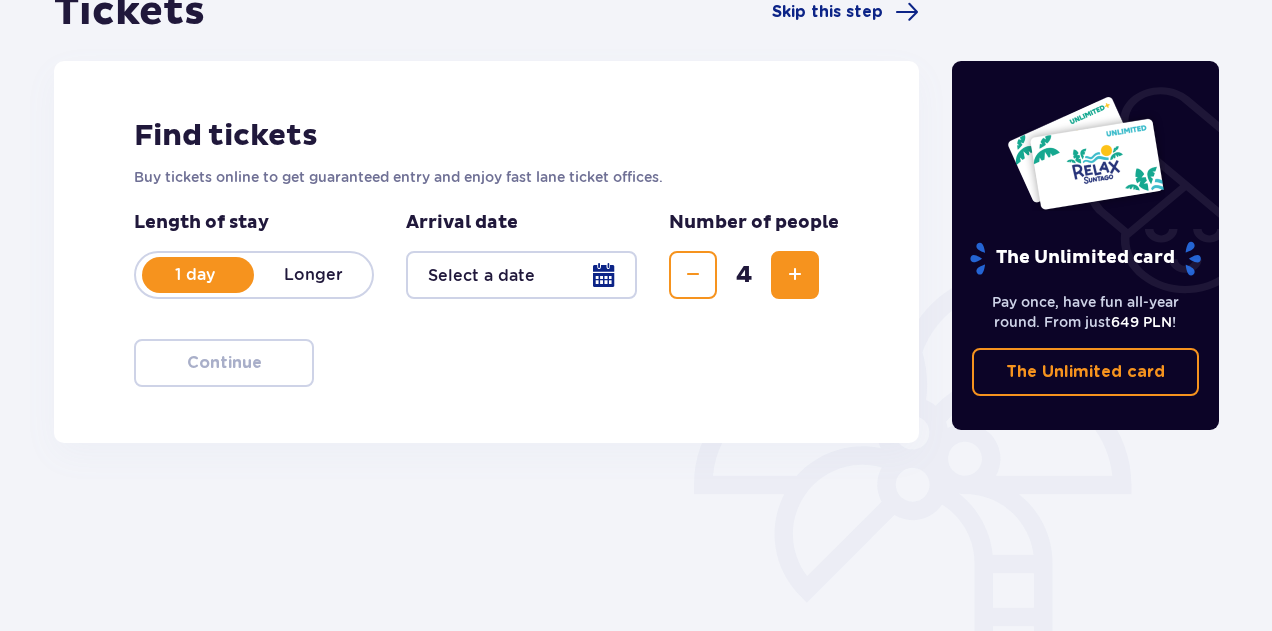click at bounding box center [521, 275] 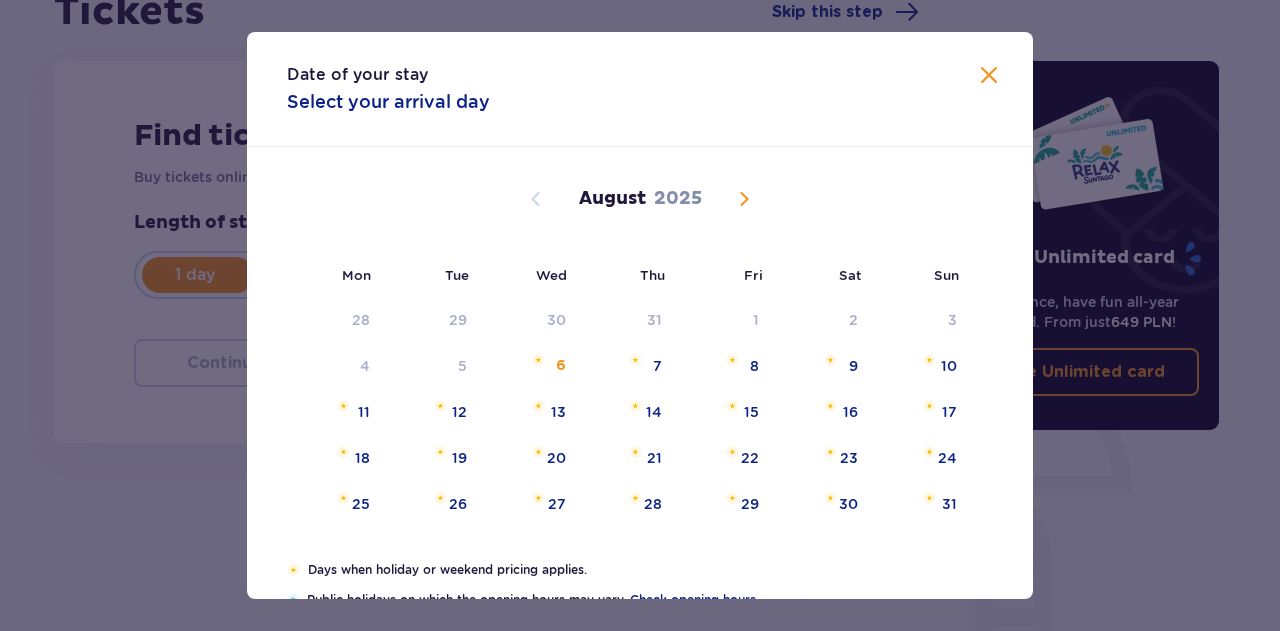 click at bounding box center [744, 199] 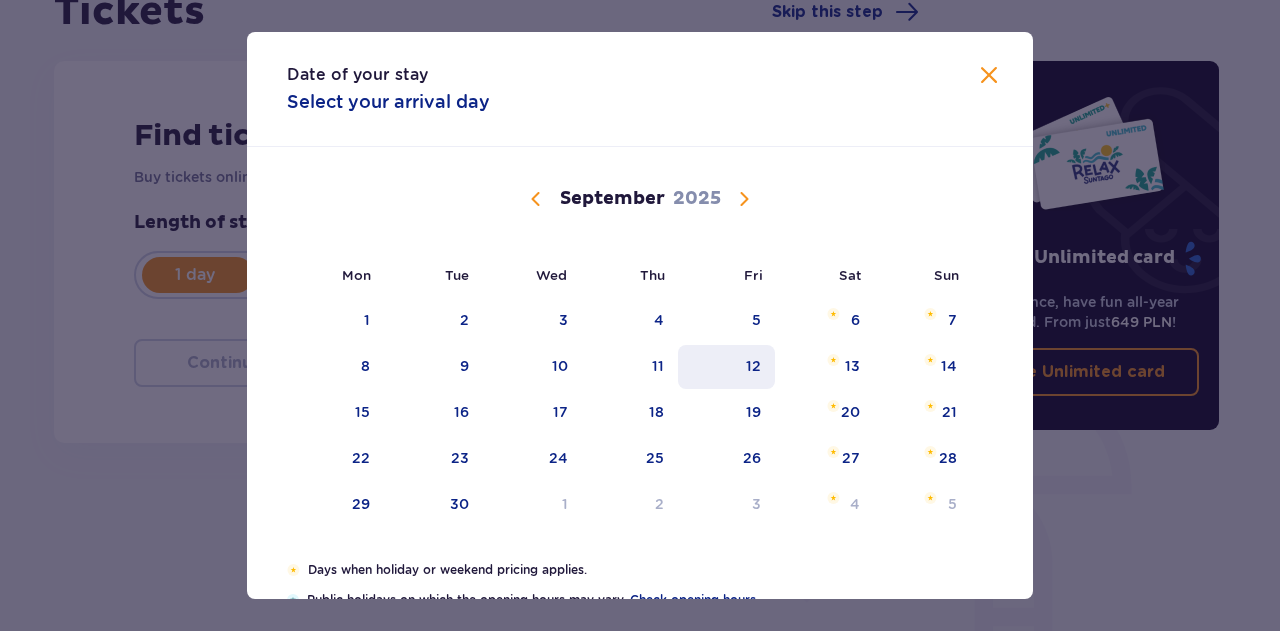 drag, startPoint x: 548, startPoint y: 315, endPoint x: 728, endPoint y: 345, distance: 182.48288 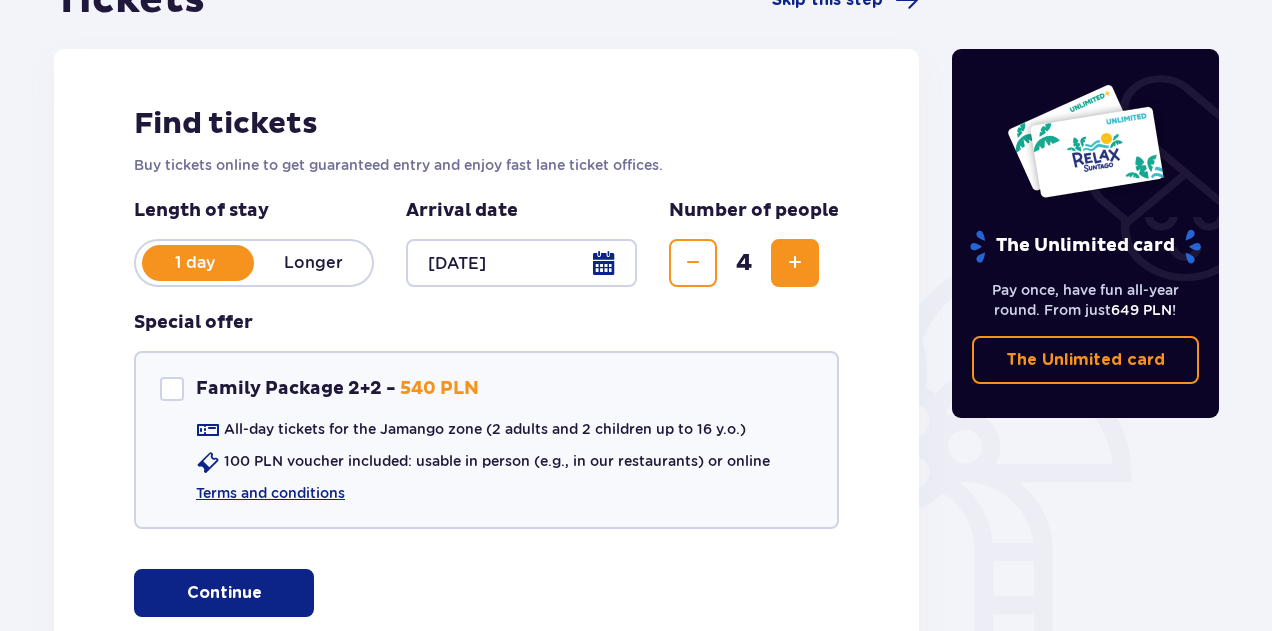 scroll, scrollTop: 398, scrollLeft: 0, axis: vertical 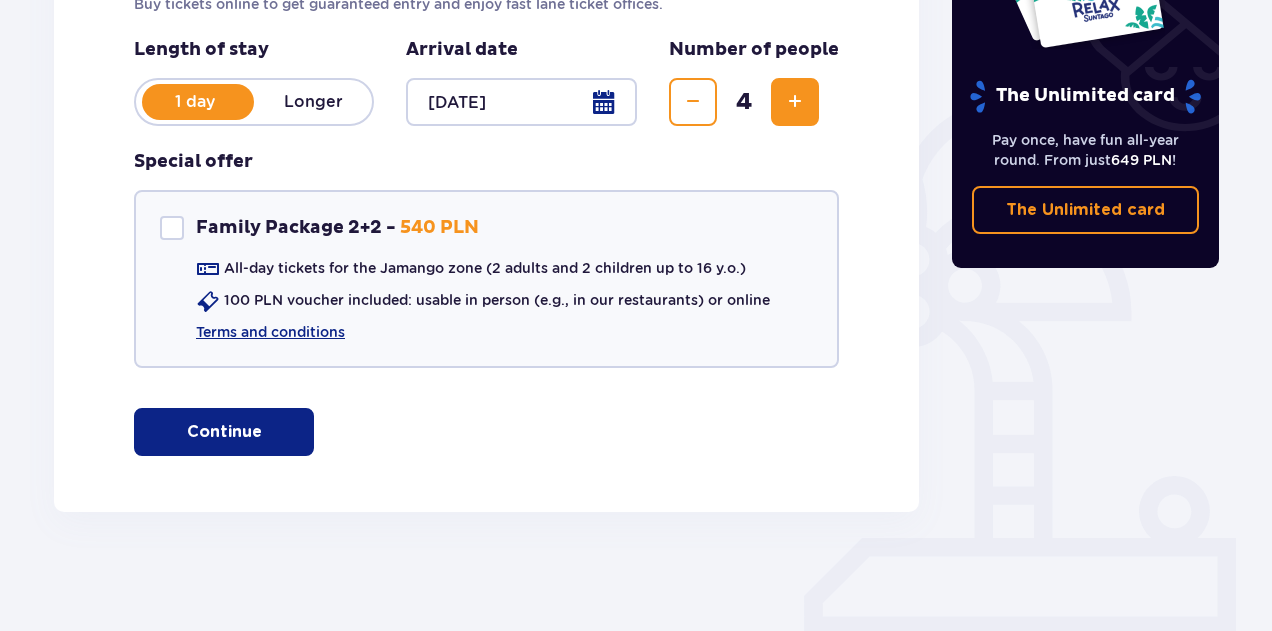 click on "Continue" at bounding box center (224, 432) 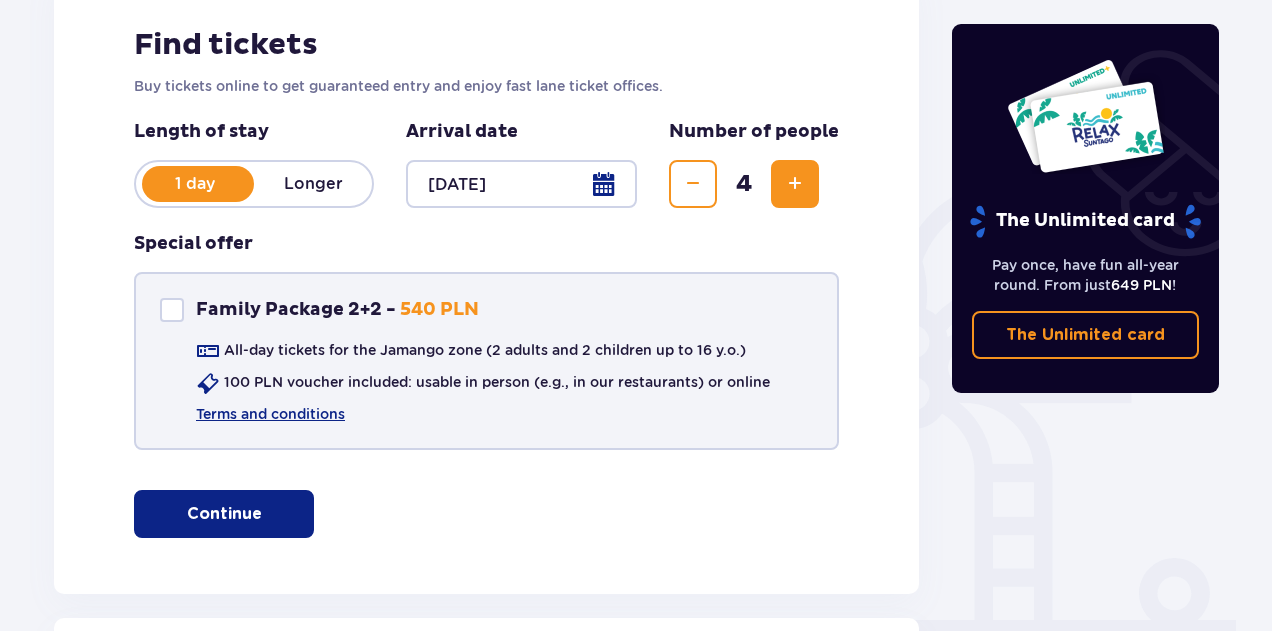 scroll, scrollTop: 310, scrollLeft: 0, axis: vertical 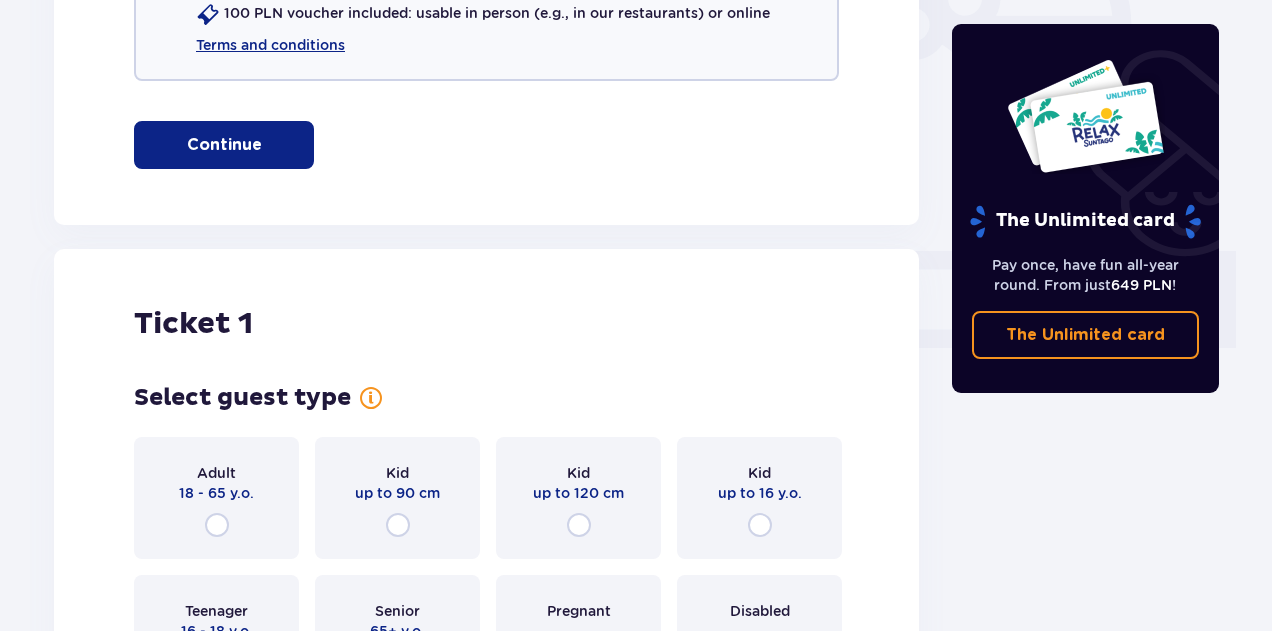 click on "Adult 18 - 65 y.o." at bounding box center [216, 498] 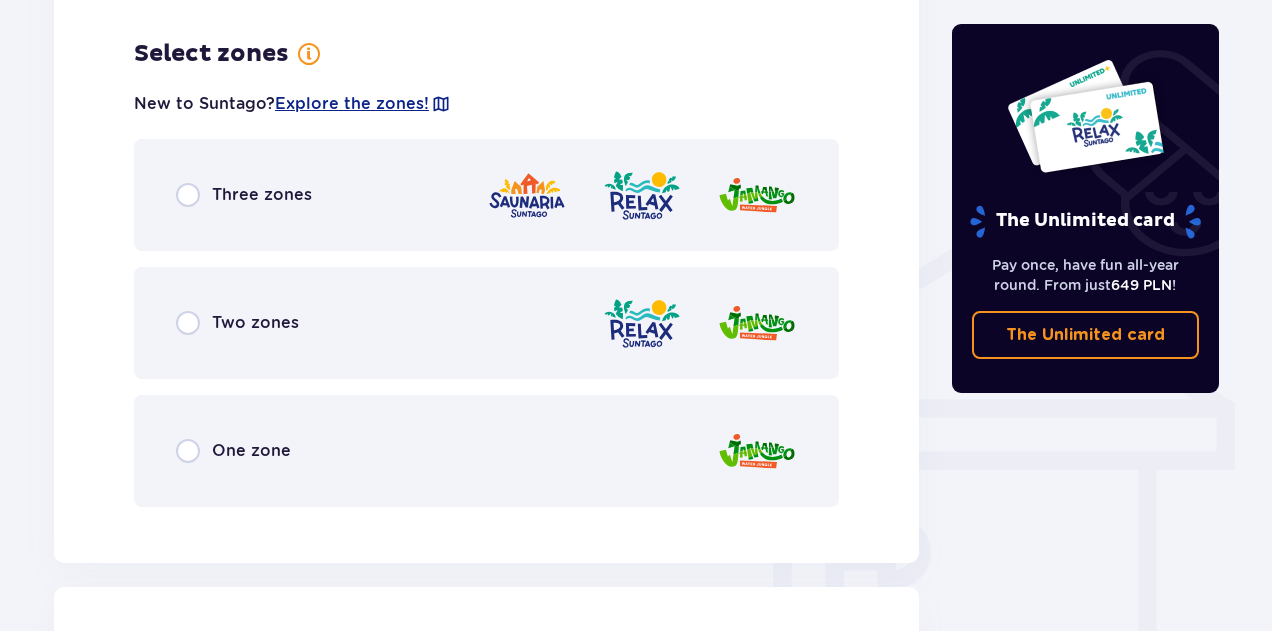 scroll, scrollTop: 1398, scrollLeft: 0, axis: vertical 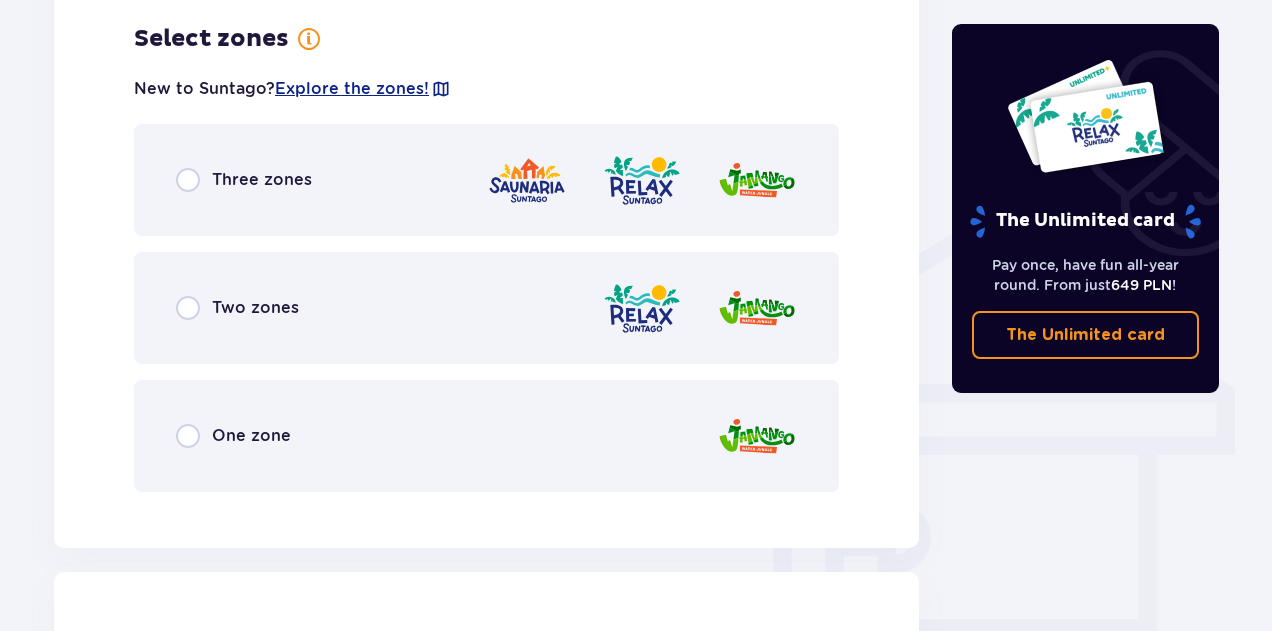 click on "Two zones" at bounding box center (237, 308) 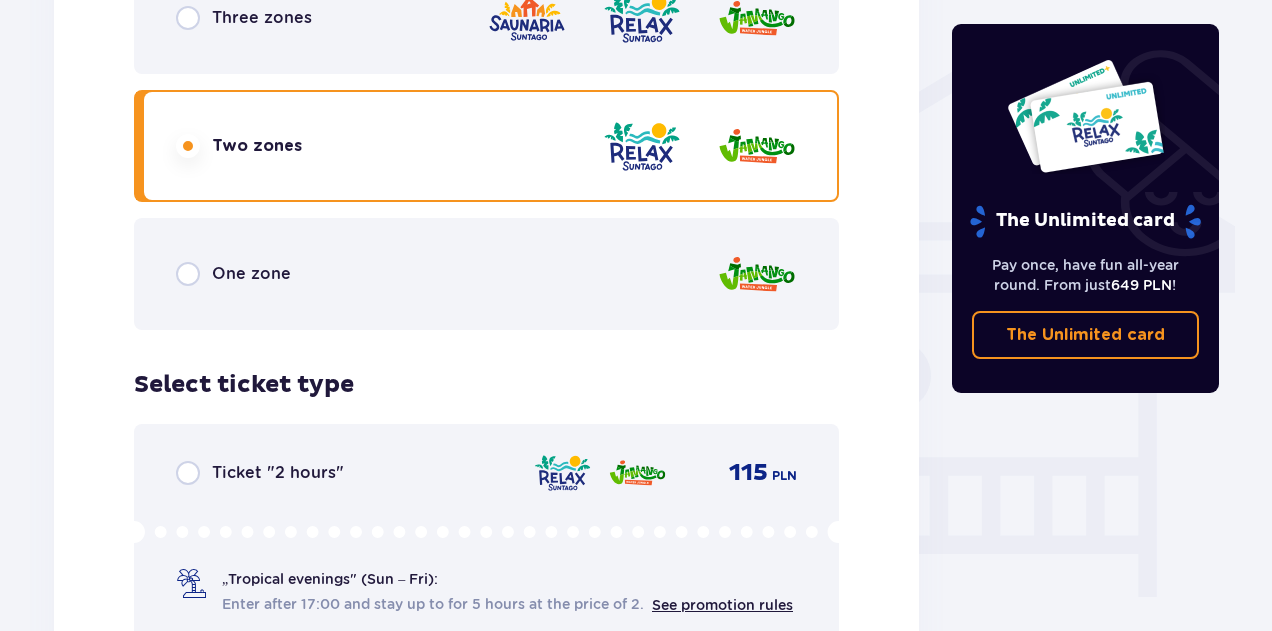 scroll, scrollTop: 1506, scrollLeft: 0, axis: vertical 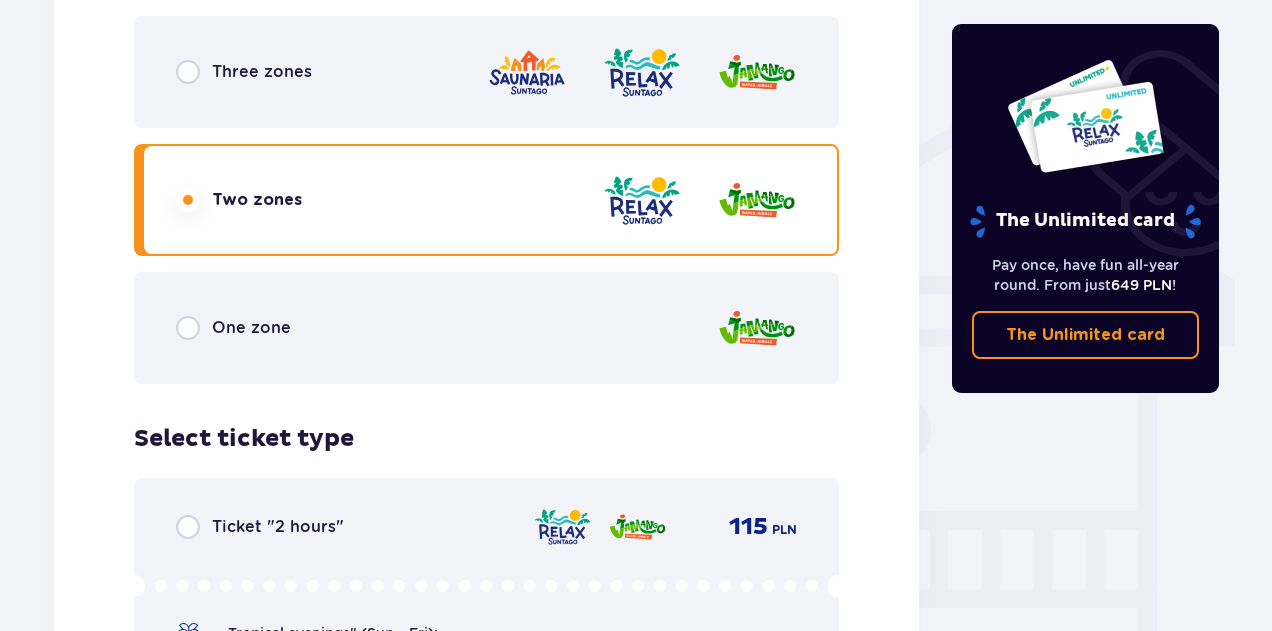 click on "Three zones" at bounding box center [486, 72] 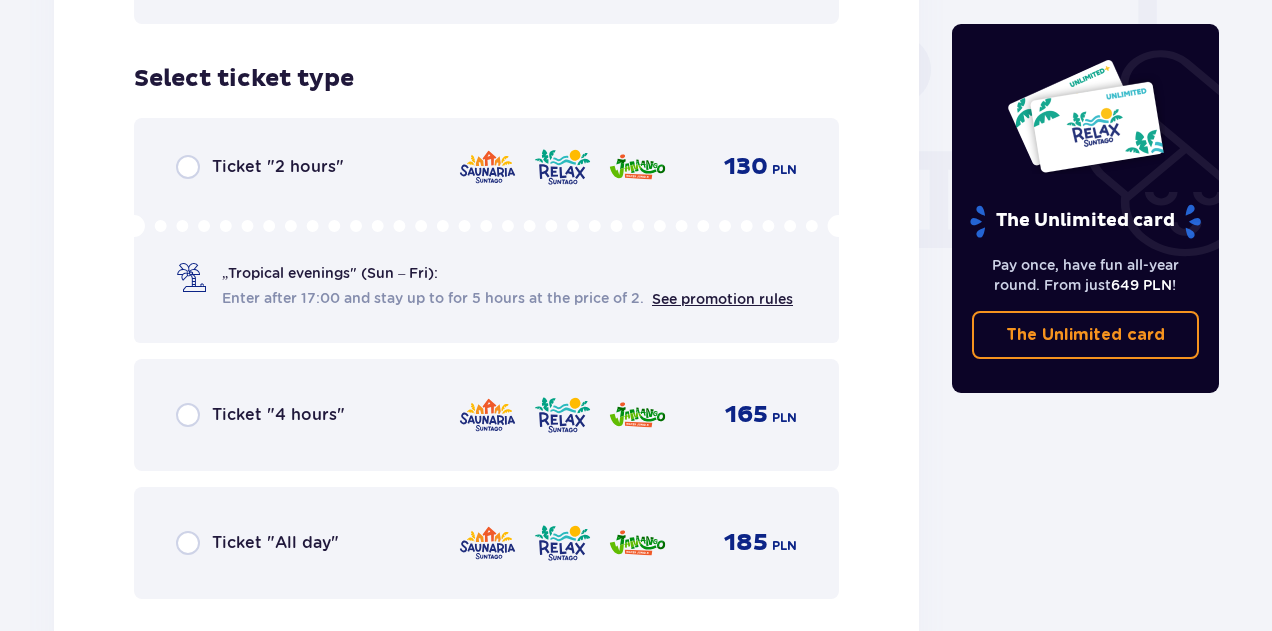 scroll, scrollTop: 1580, scrollLeft: 0, axis: vertical 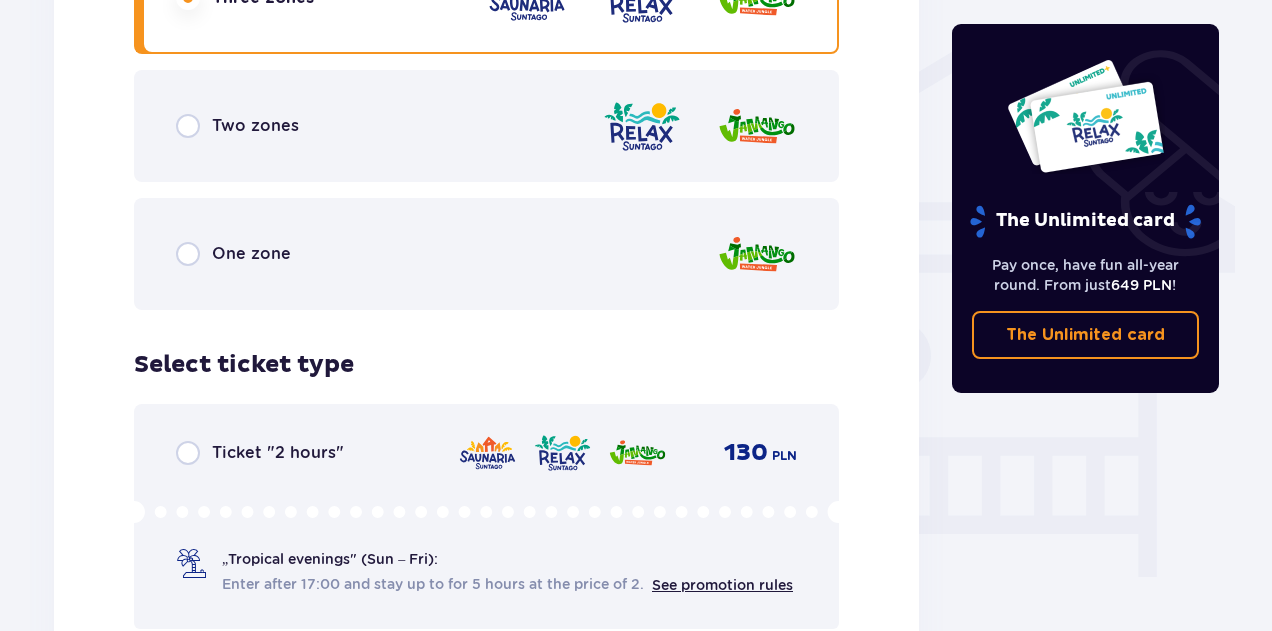 click on "Two zones" at bounding box center (255, 126) 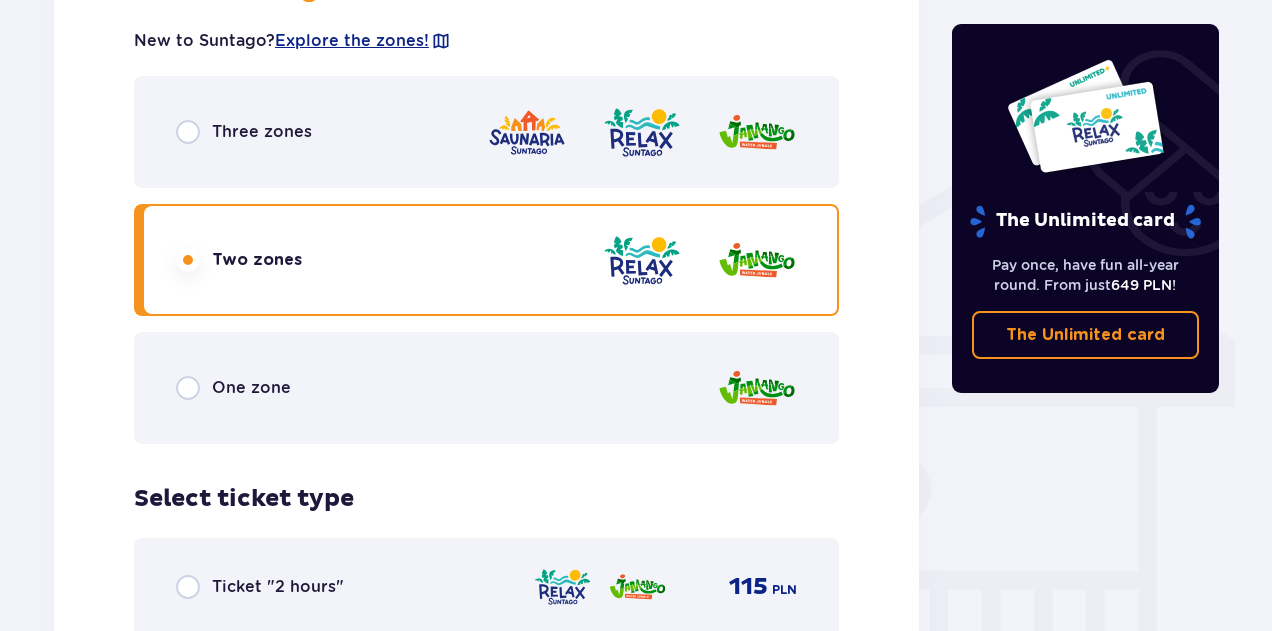 scroll, scrollTop: 1430, scrollLeft: 0, axis: vertical 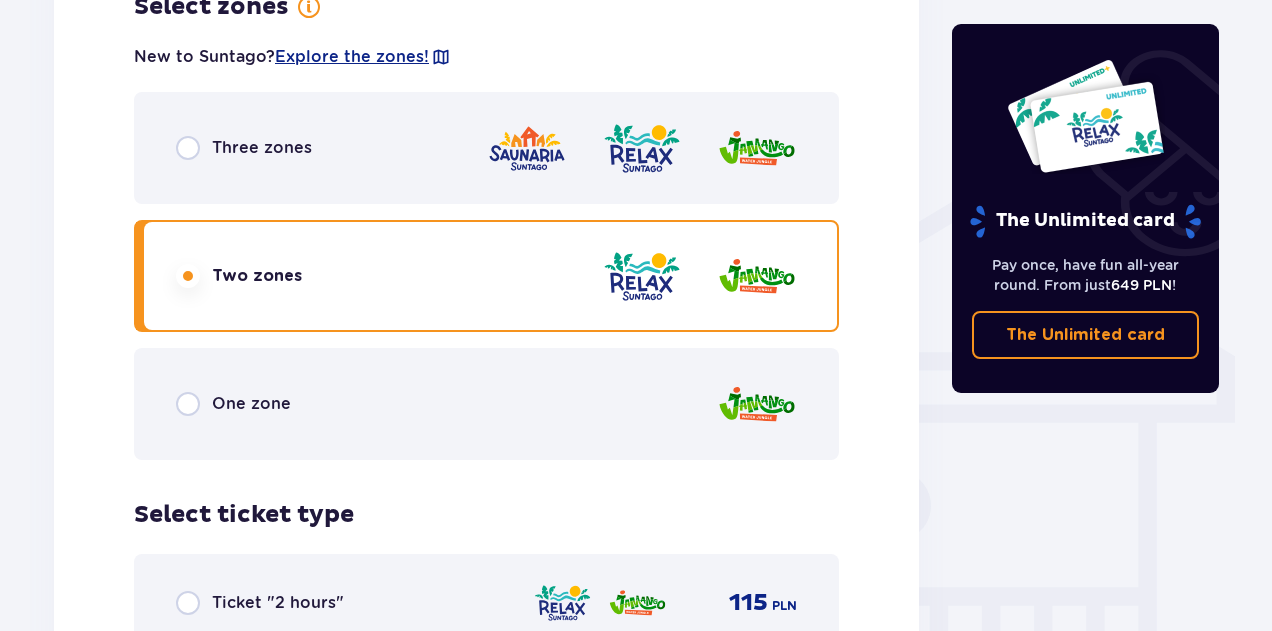 click on "Three zones" at bounding box center (262, 148) 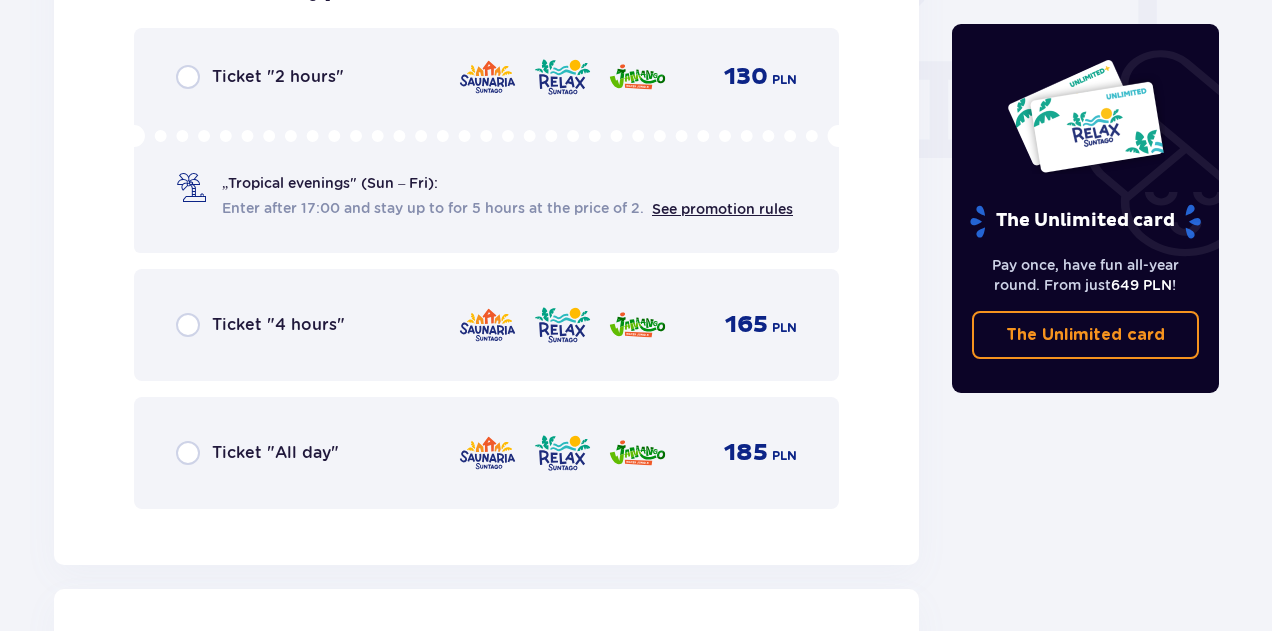 click on "Ticket "All day"   185 PLN" at bounding box center [486, 453] 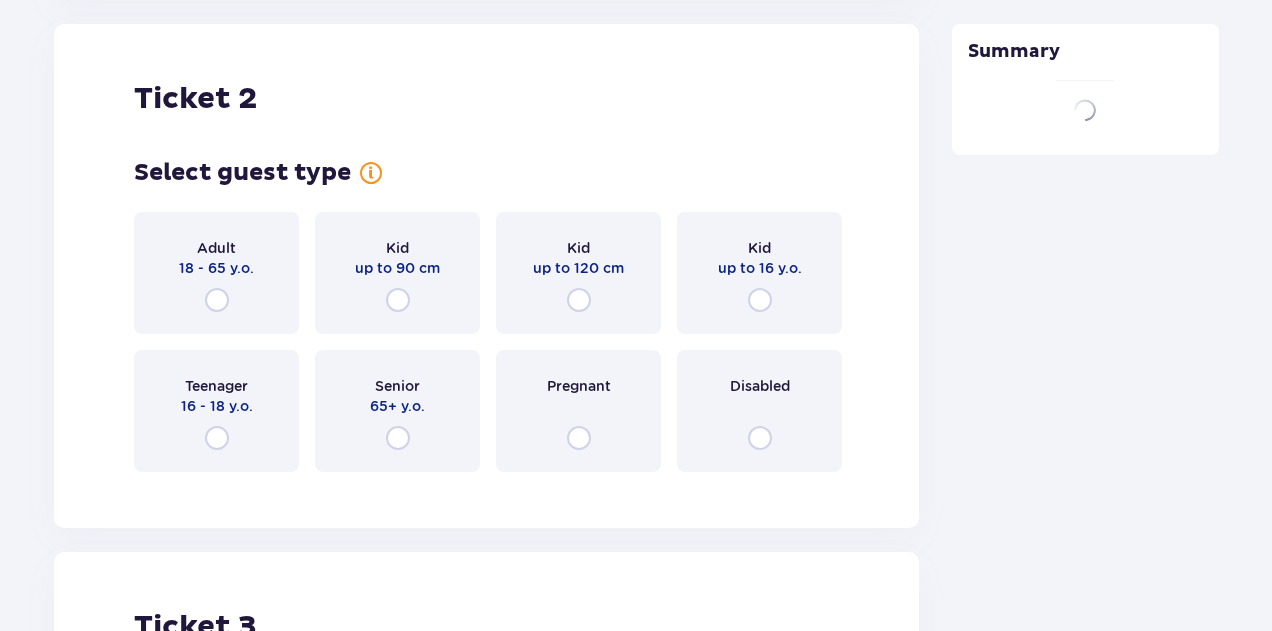 click on "Adult 18 - 65 y.o." at bounding box center (216, 273) 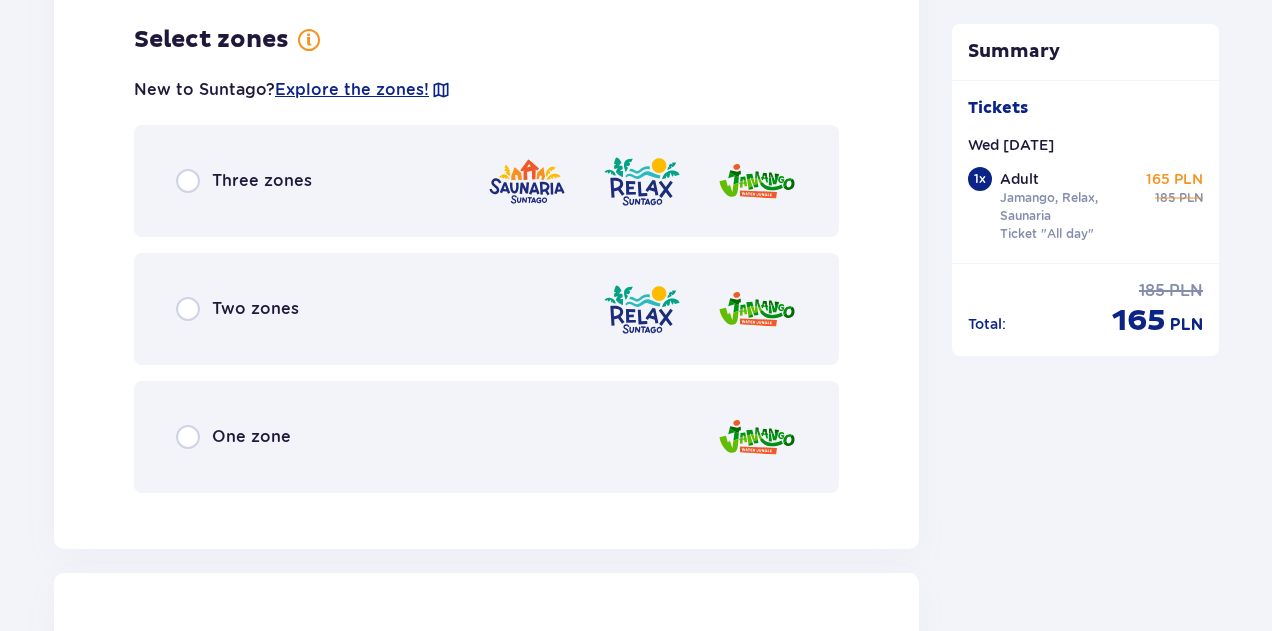 scroll, scrollTop: 3009, scrollLeft: 0, axis: vertical 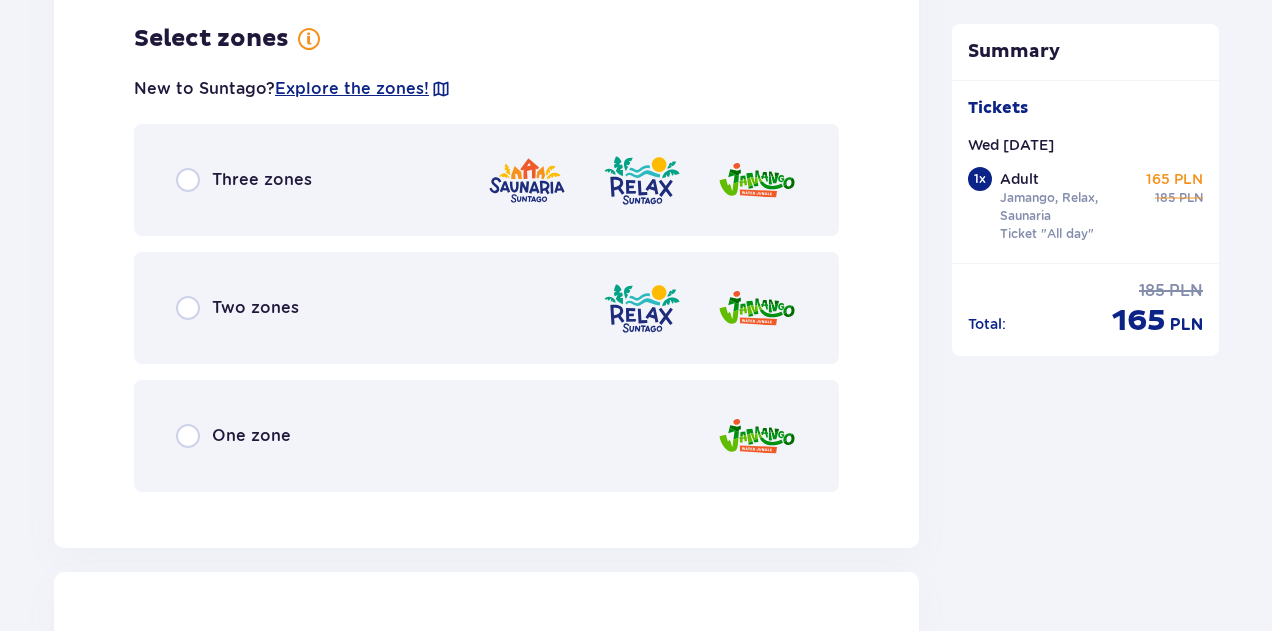 click on "Three zones" at bounding box center [486, 180] 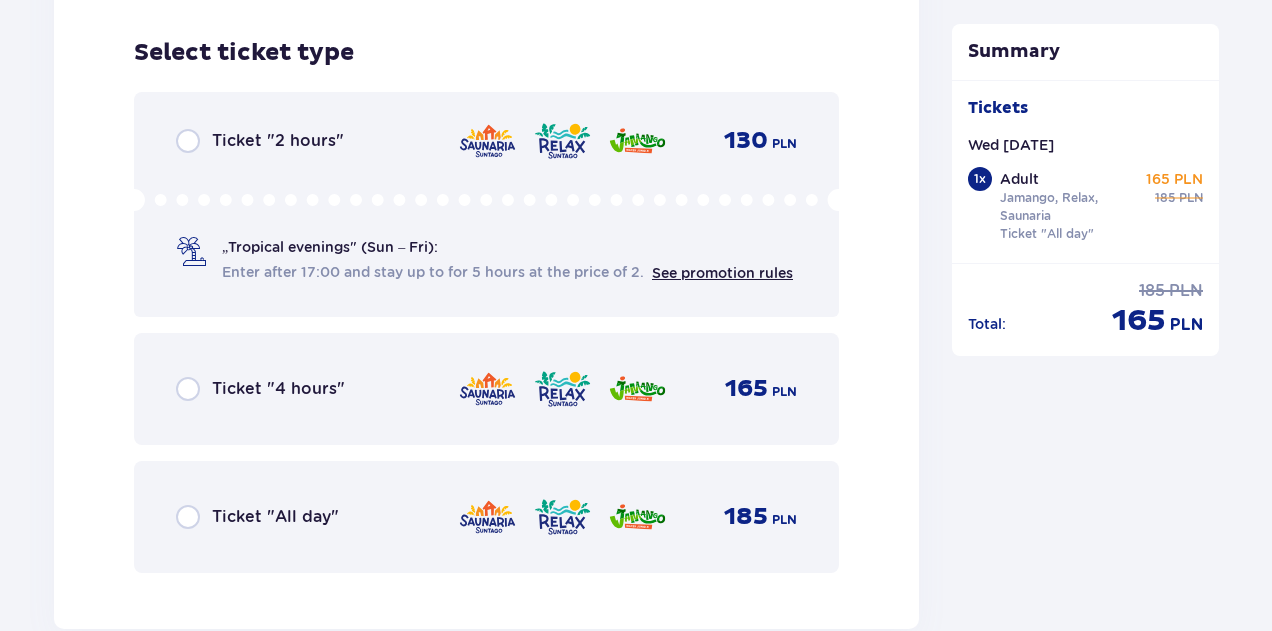 scroll, scrollTop: 3517, scrollLeft: 0, axis: vertical 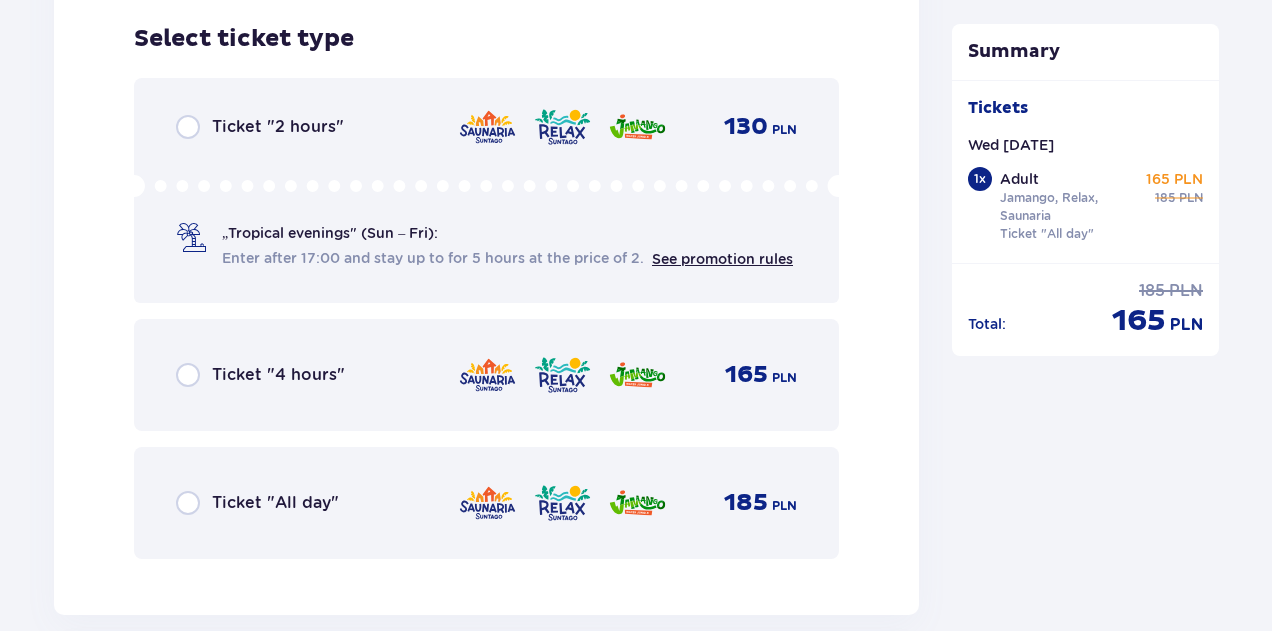 click on "Ticket "All day"   185 PLN" at bounding box center [486, 503] 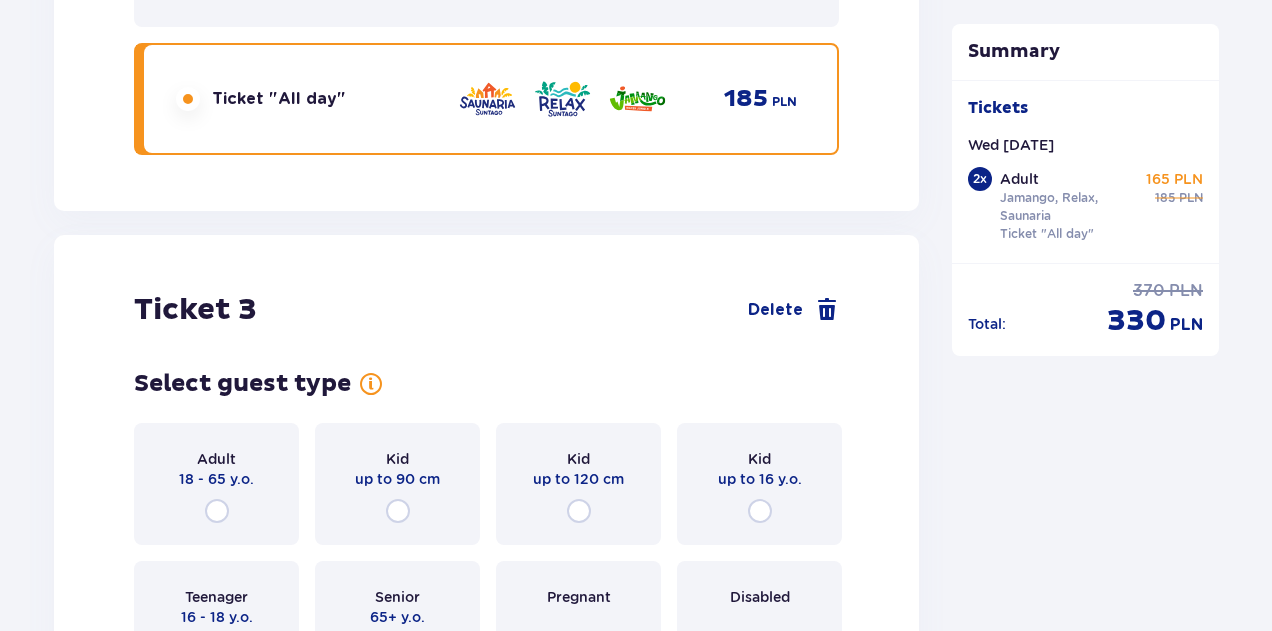 scroll, scrollTop: 4132, scrollLeft: 0, axis: vertical 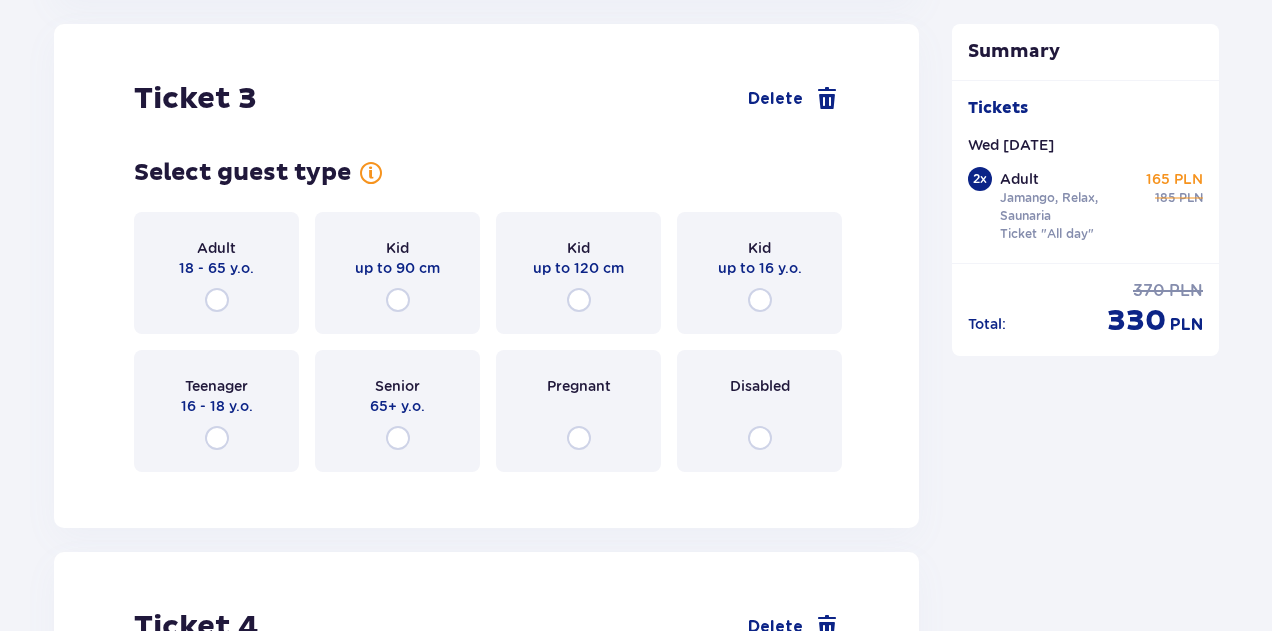 click on "Adult 18 - 65 y.o." at bounding box center (216, 273) 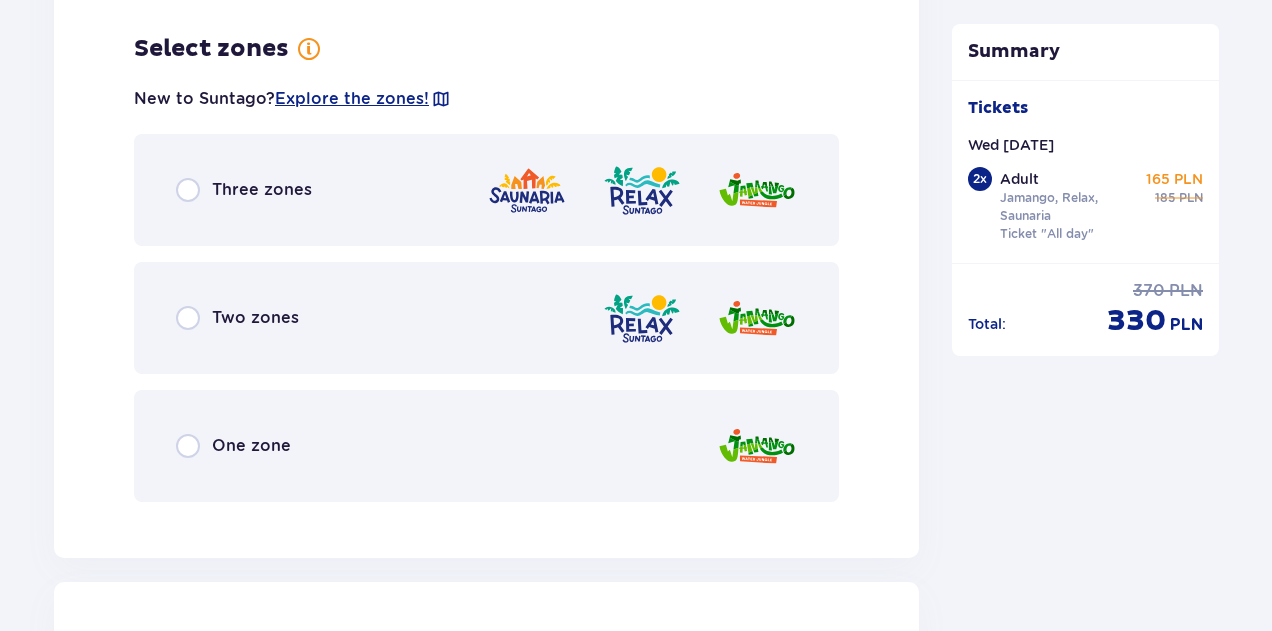 scroll, scrollTop: 4620, scrollLeft: 0, axis: vertical 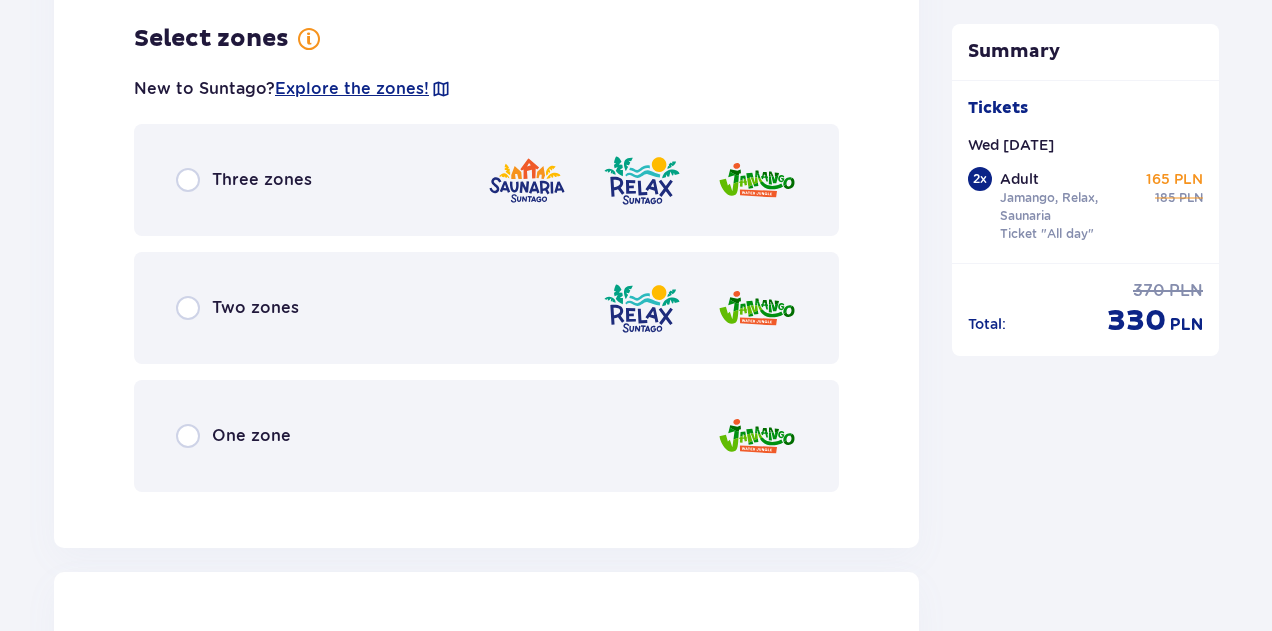click on "Three zones" at bounding box center [486, 180] 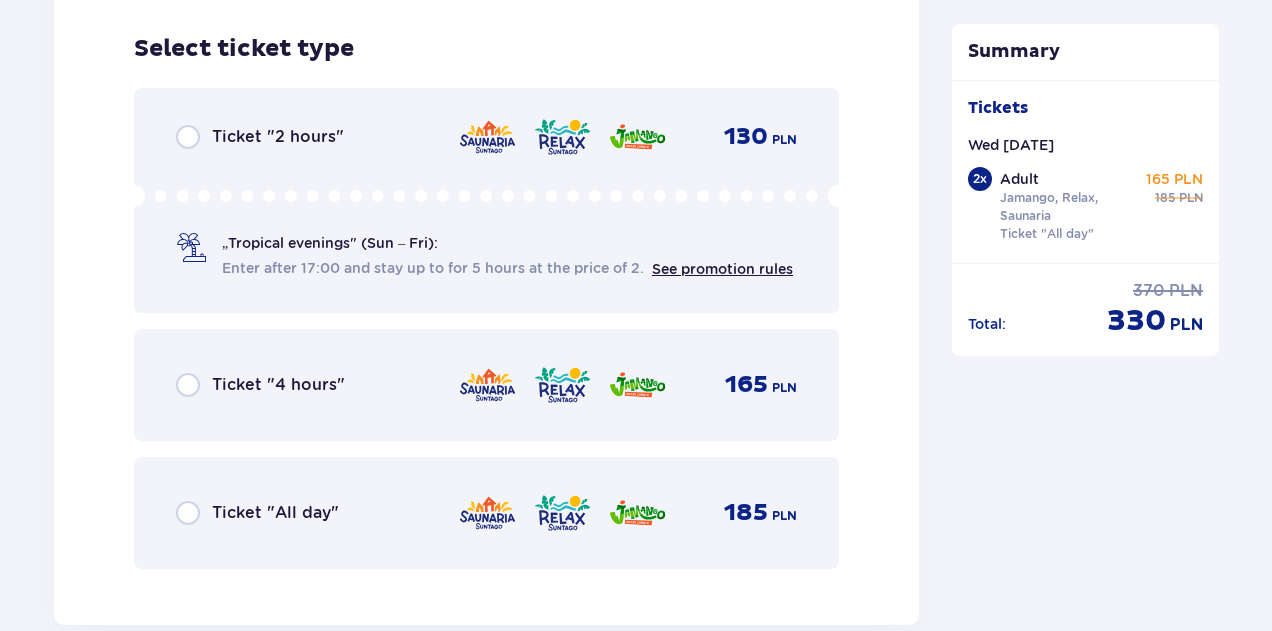 scroll, scrollTop: 5128, scrollLeft: 0, axis: vertical 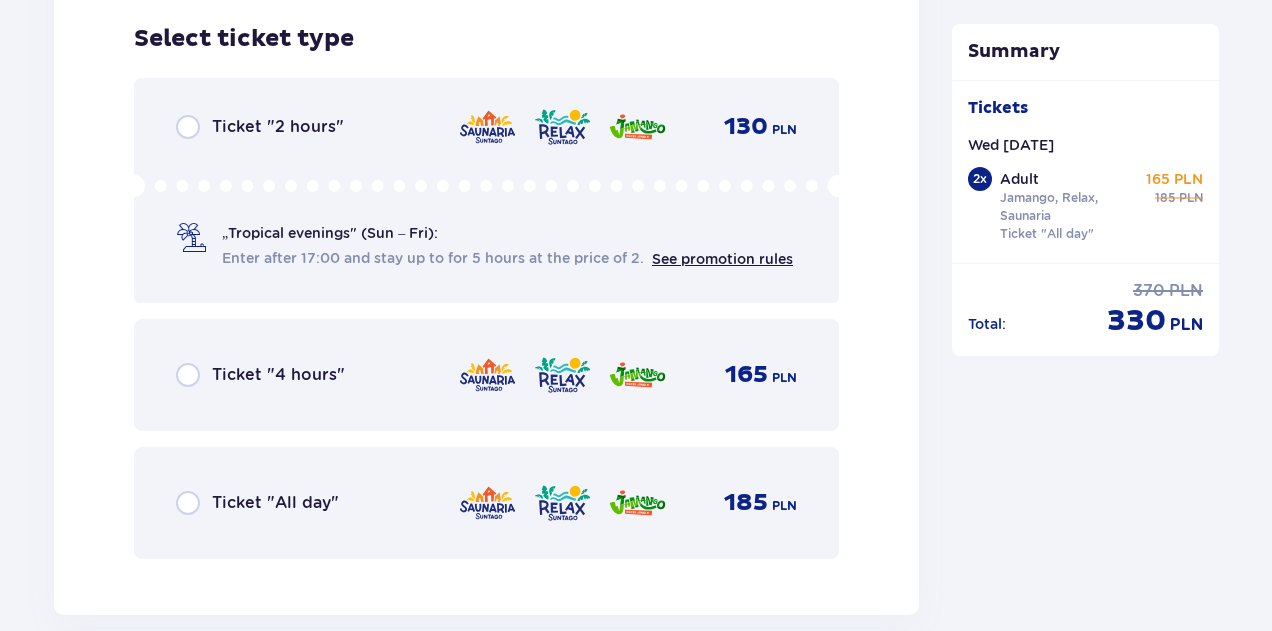 click on "Ticket "All day"   185 PLN" at bounding box center [486, 503] 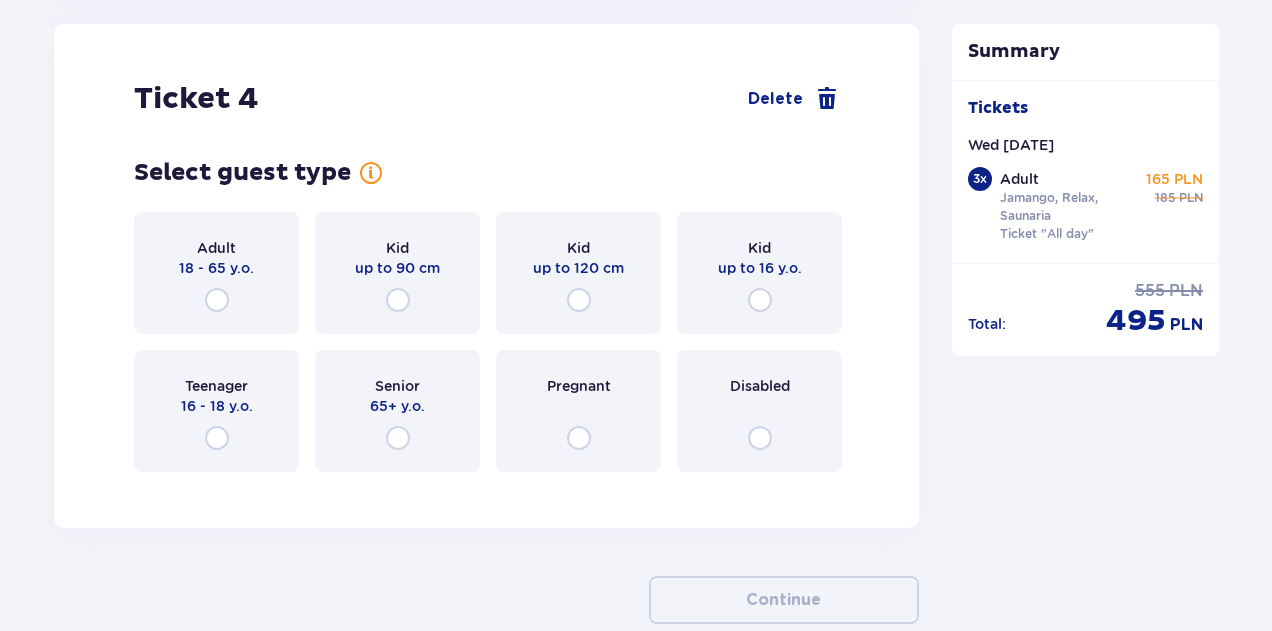 click on "18 - 65 y.o." at bounding box center (216, 268) 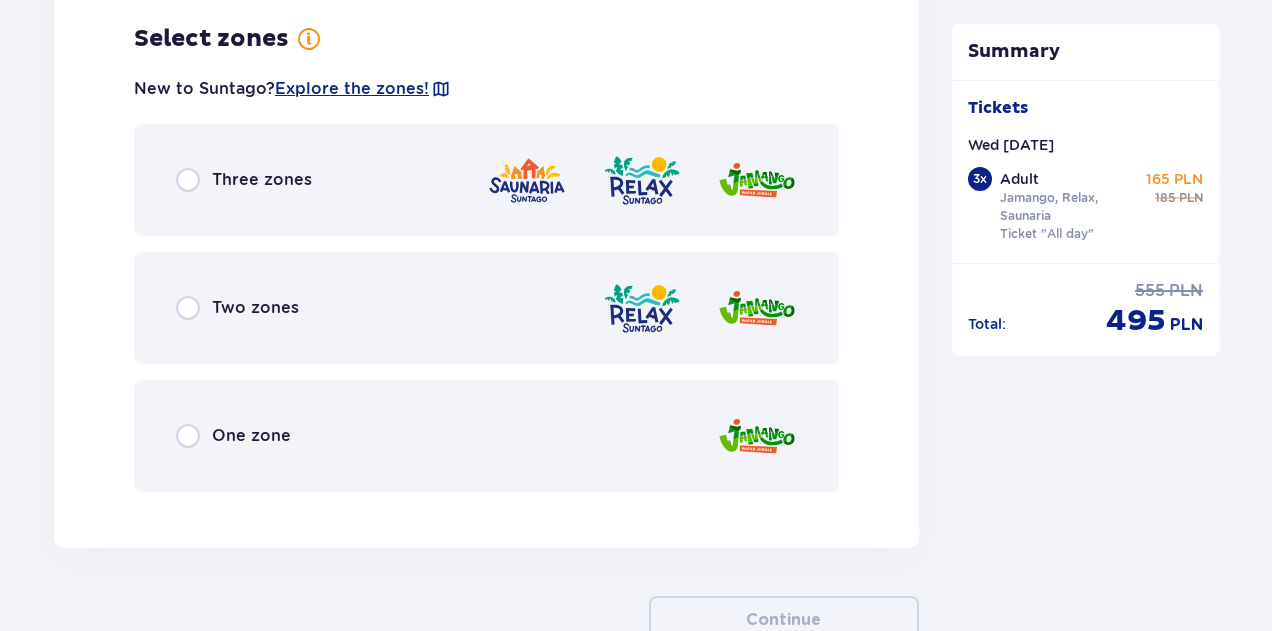 click on "One zone" at bounding box center (486, 436) 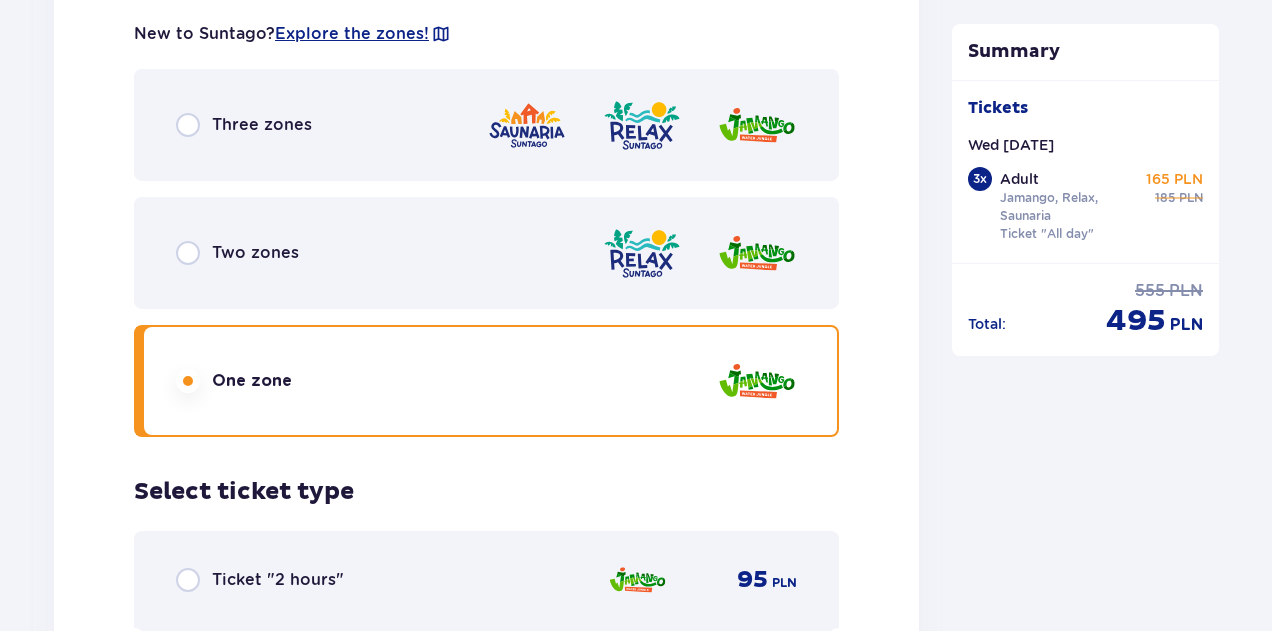 scroll, scrollTop: 6264, scrollLeft: 0, axis: vertical 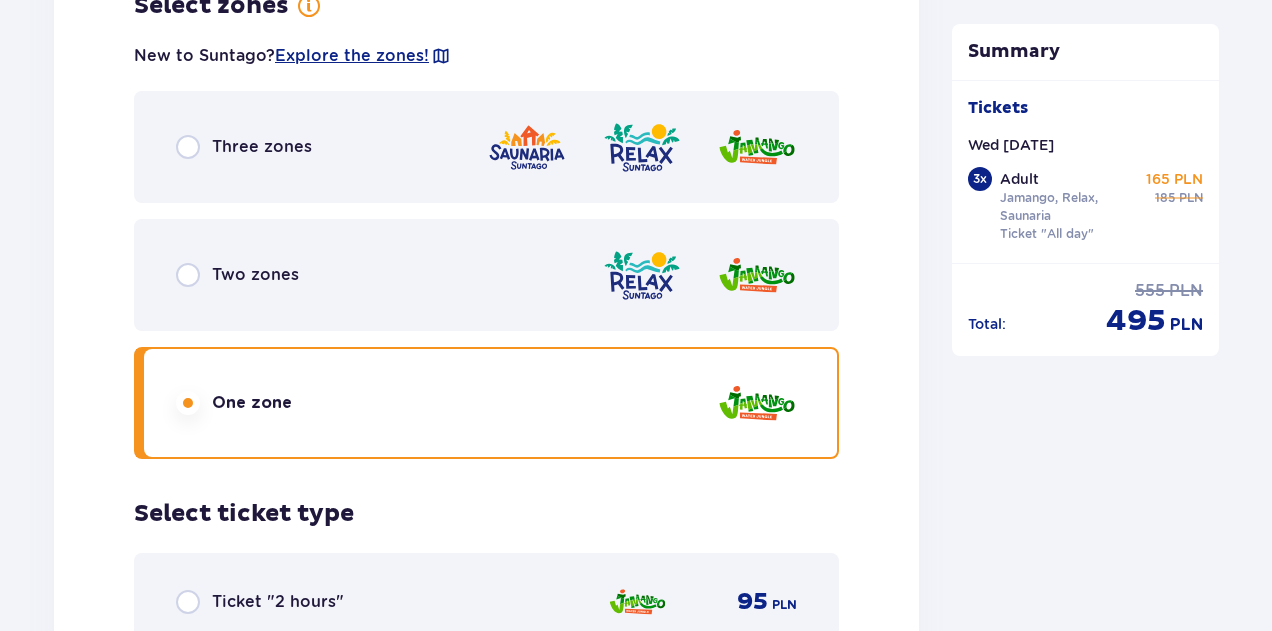 click on "Three zones" at bounding box center [262, 147] 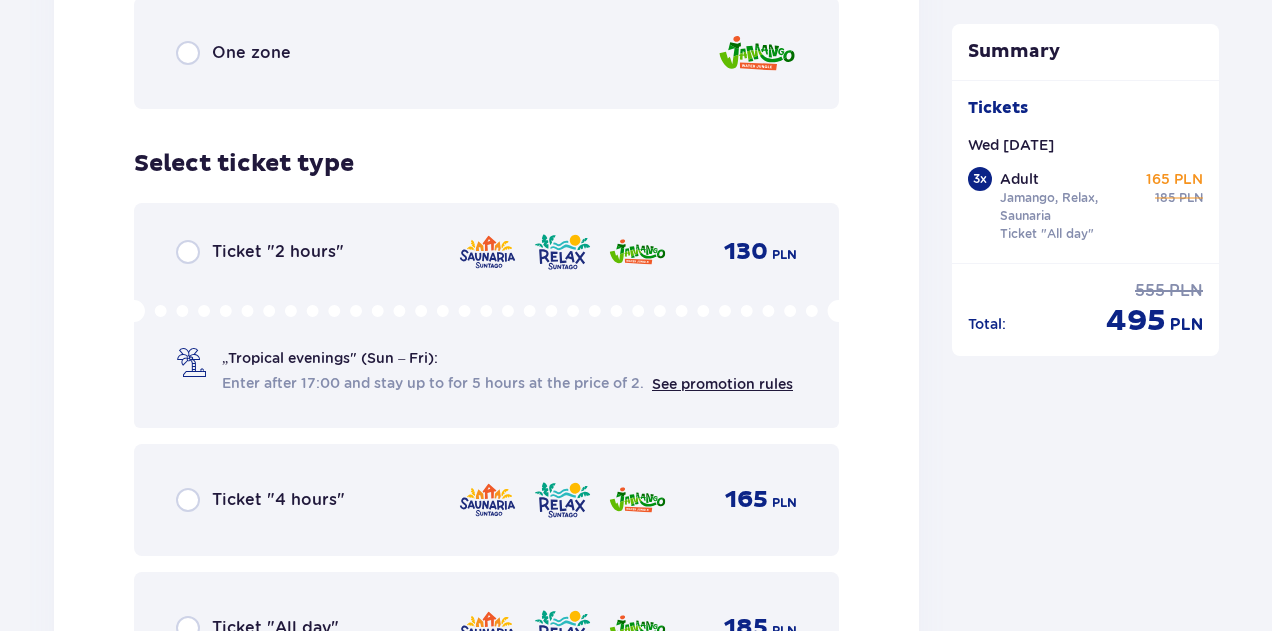 scroll, scrollTop: 6739, scrollLeft: 0, axis: vertical 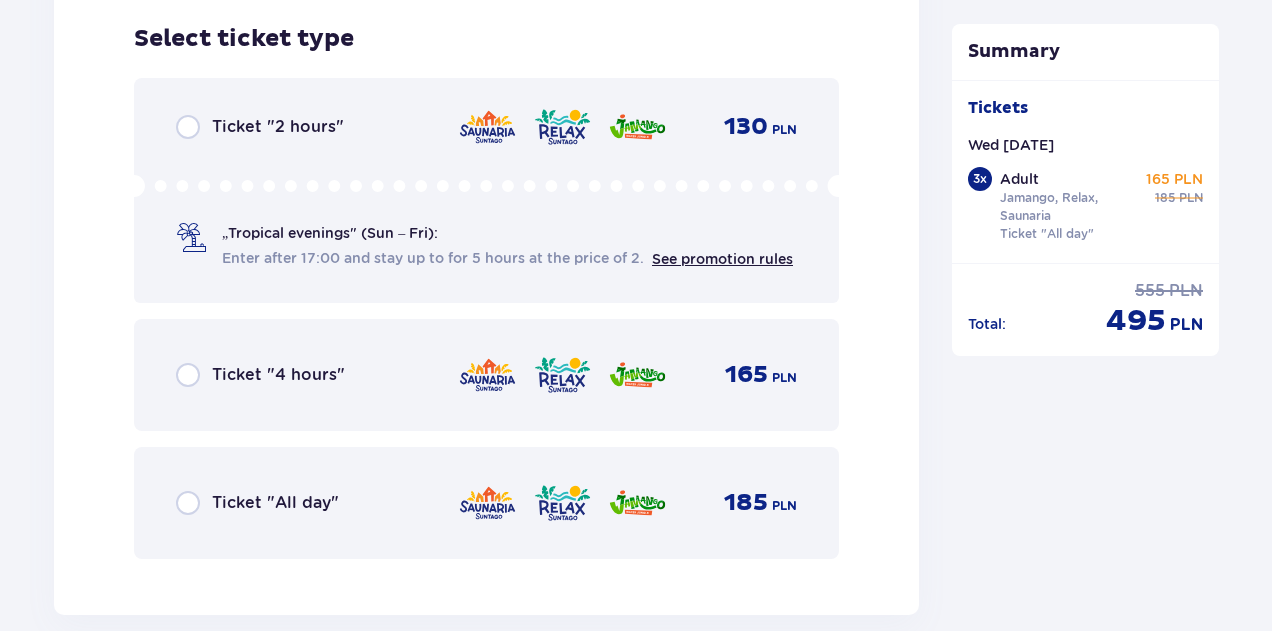 click on "Ticket "All day"   185 PLN" at bounding box center (486, 503) 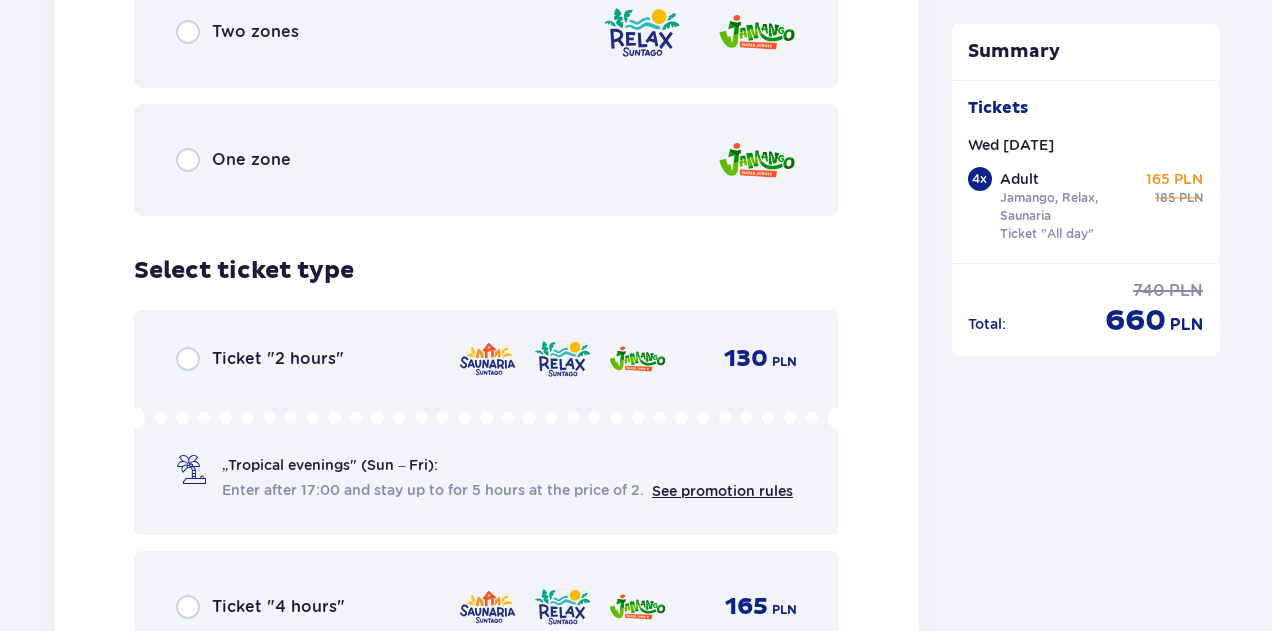 scroll, scrollTop: 6292, scrollLeft: 0, axis: vertical 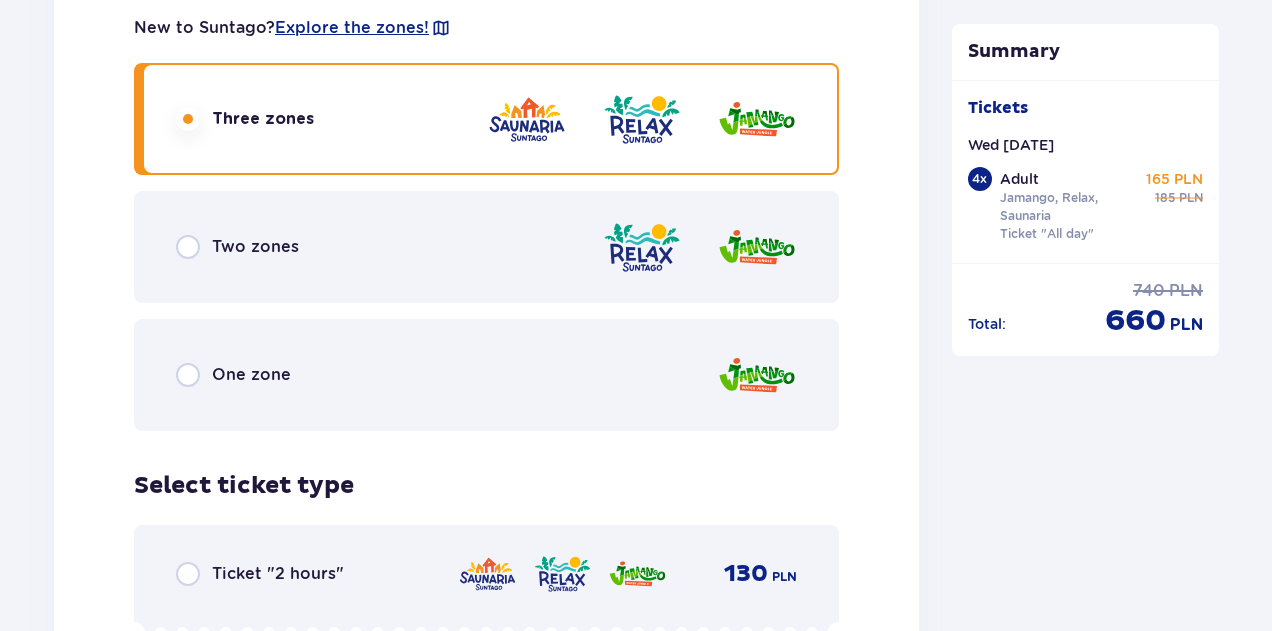 click on "Two zones" at bounding box center (486, 247) 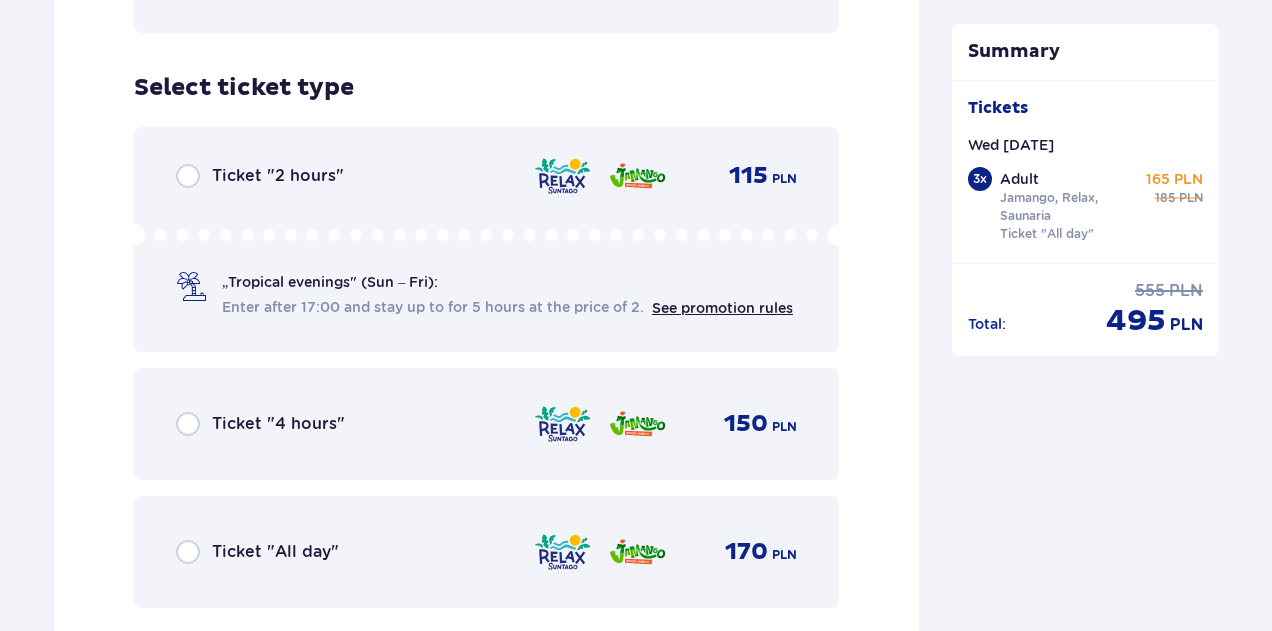 scroll, scrollTop: 6692, scrollLeft: 0, axis: vertical 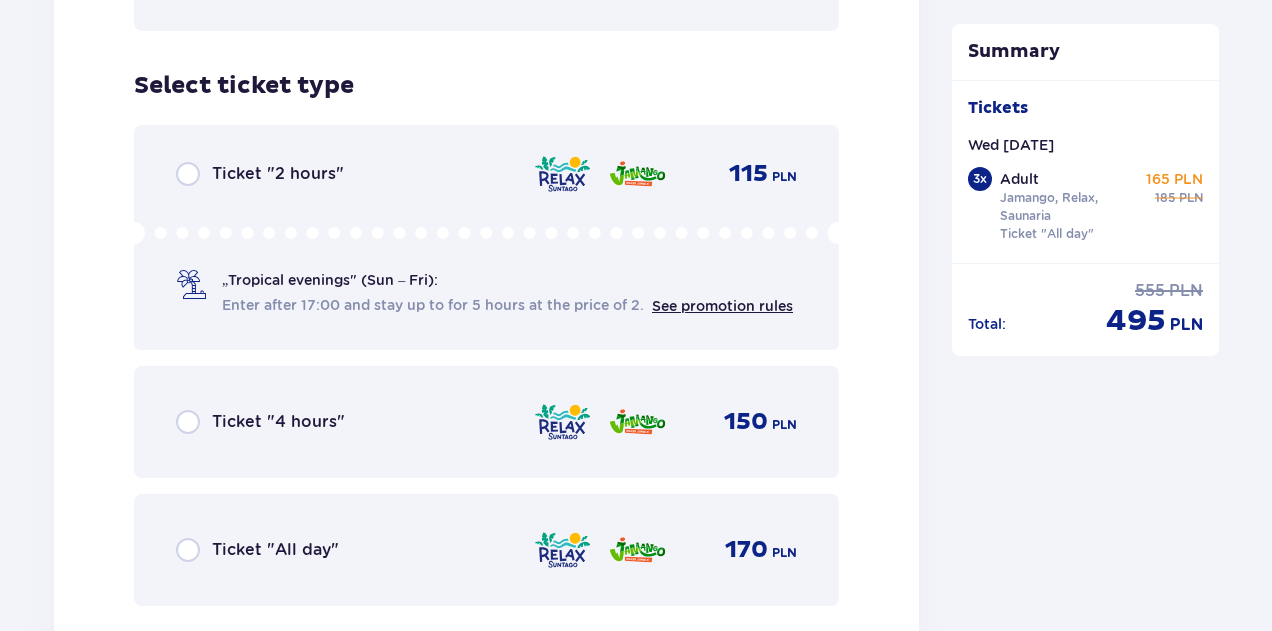 click on "Ticket "All day"   170 PLN" at bounding box center [486, 550] 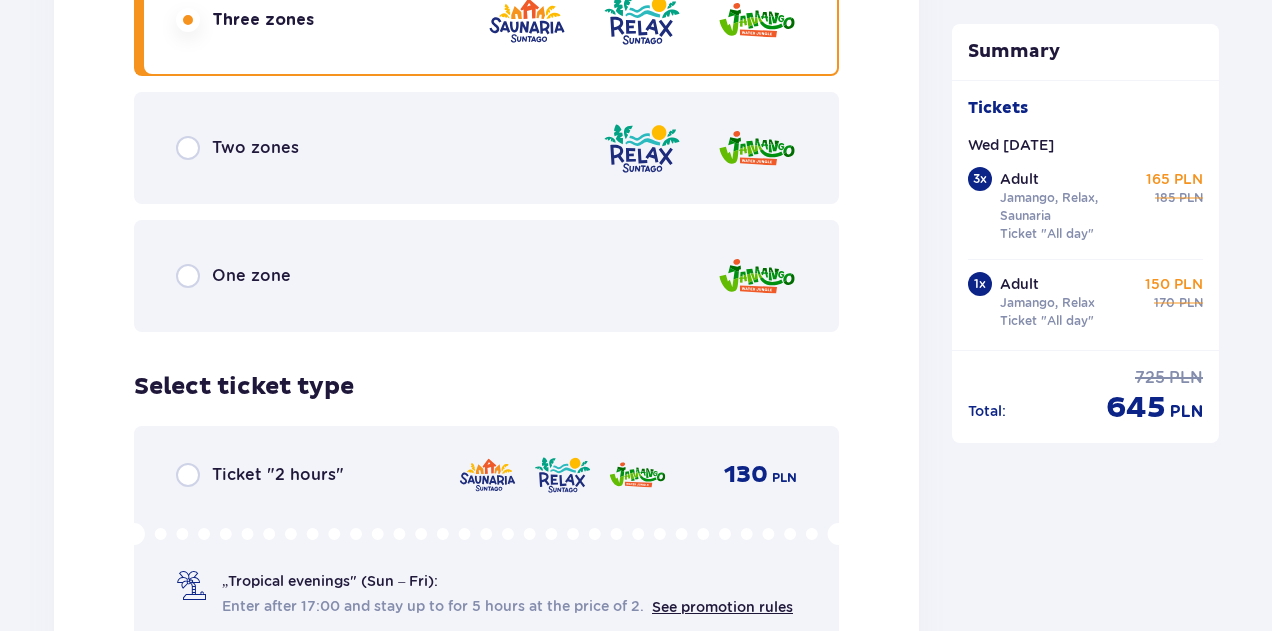 scroll, scrollTop: 4542, scrollLeft: 0, axis: vertical 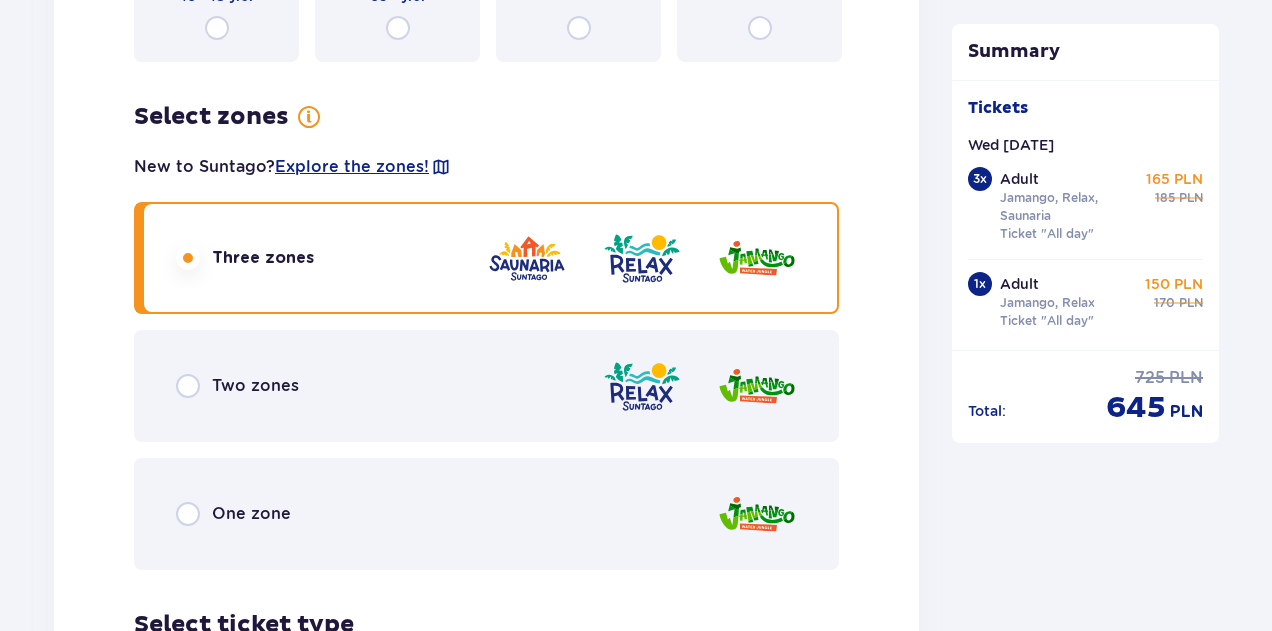 click on "Two zones" at bounding box center (486, 386) 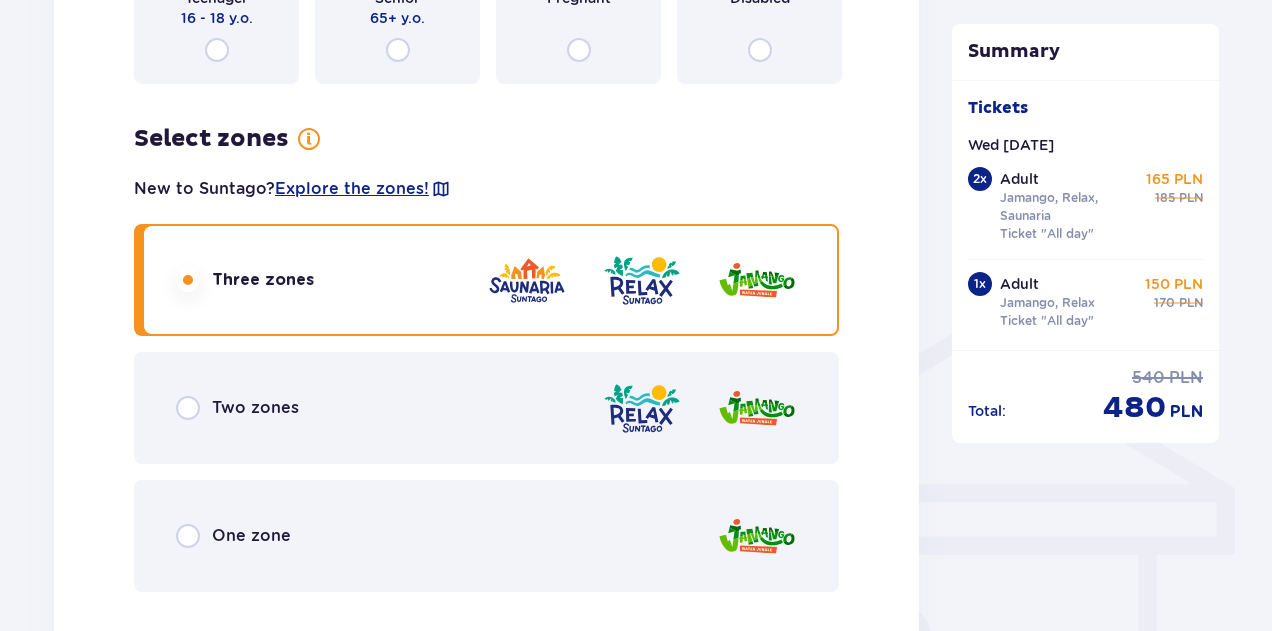 scroll, scrollTop: 1300, scrollLeft: 0, axis: vertical 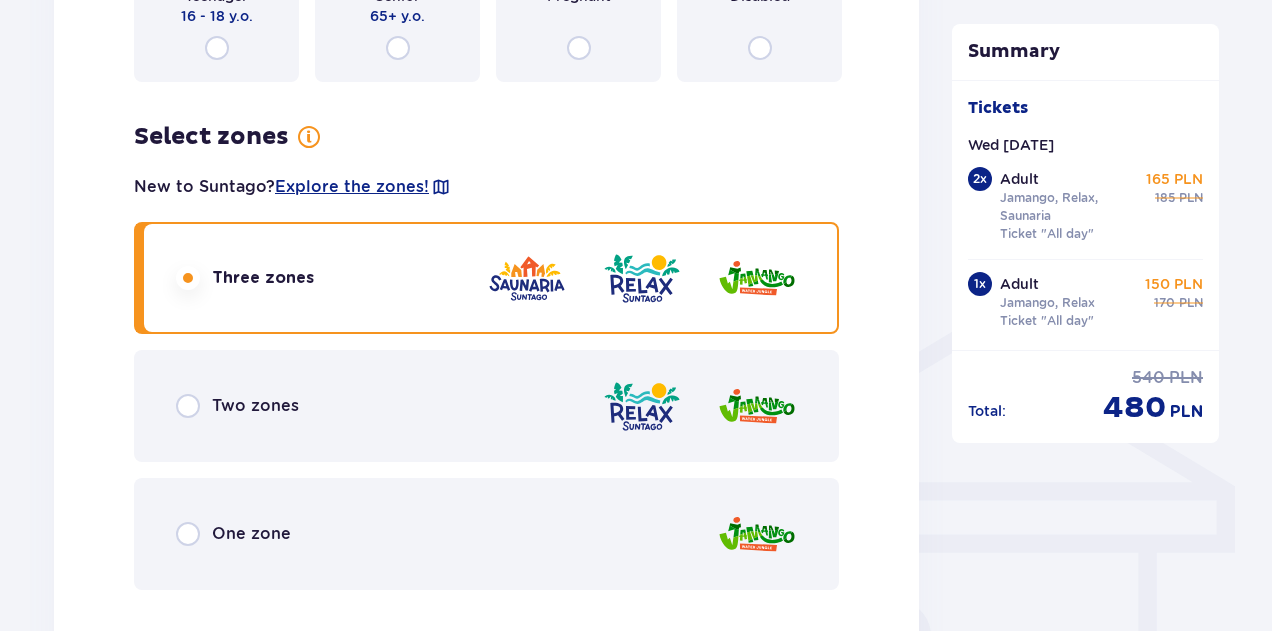 click on "Two zones" at bounding box center [486, 406] 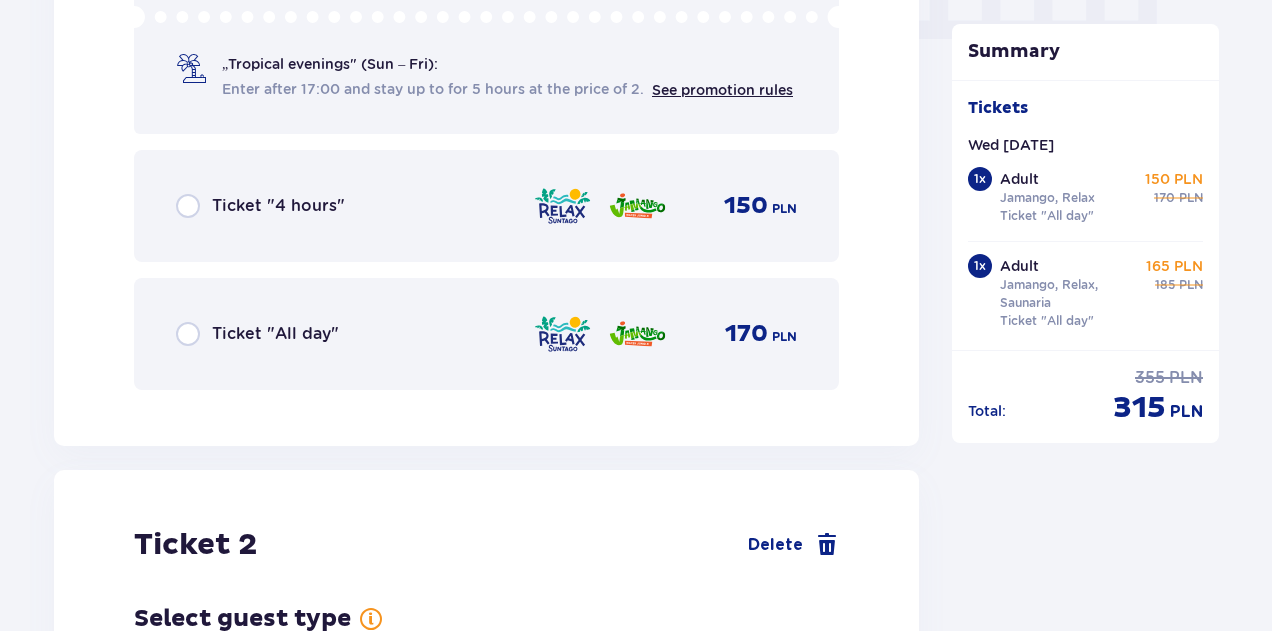 click on "Ticket "All day"   170 PLN" at bounding box center [486, 334] 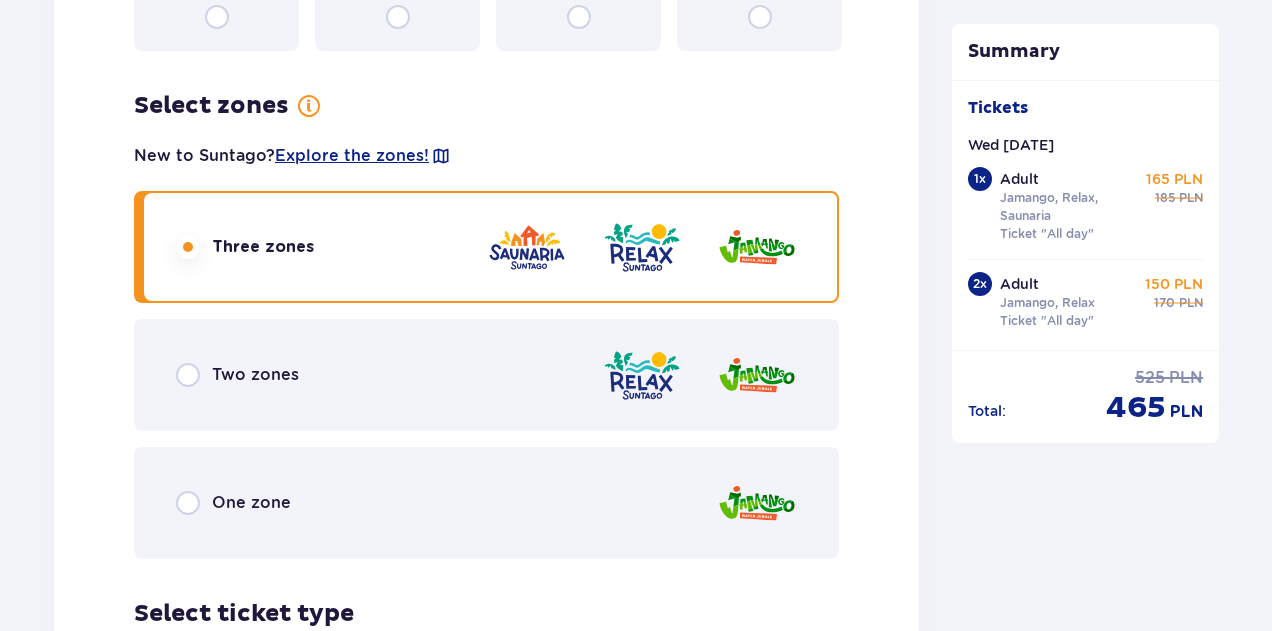 scroll, scrollTop: 2932, scrollLeft: 0, axis: vertical 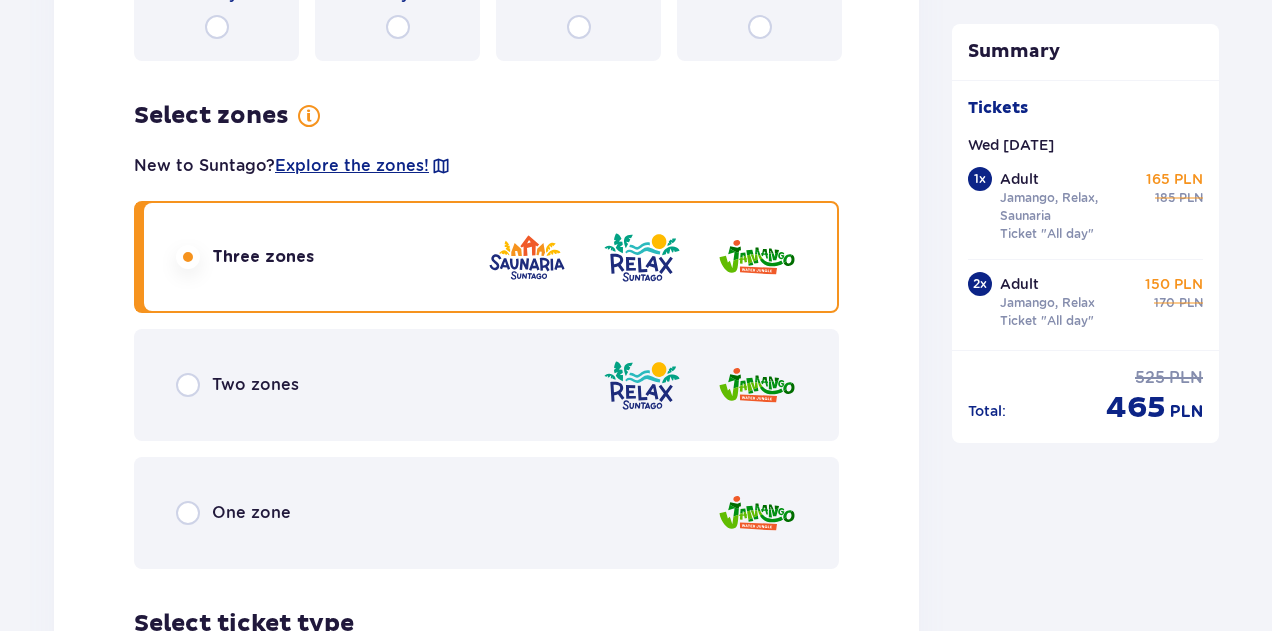 click on "Ticket "2 hours"   130 PLN „Tropical evenings" (Sun – Fri): Enter after 17:00 and stay up to for 5 hours at the price of 2. See promotion rules Ticket "4 hours"   165 PLN Ticket "All day"   185 PLN" at bounding box center [486, 406] 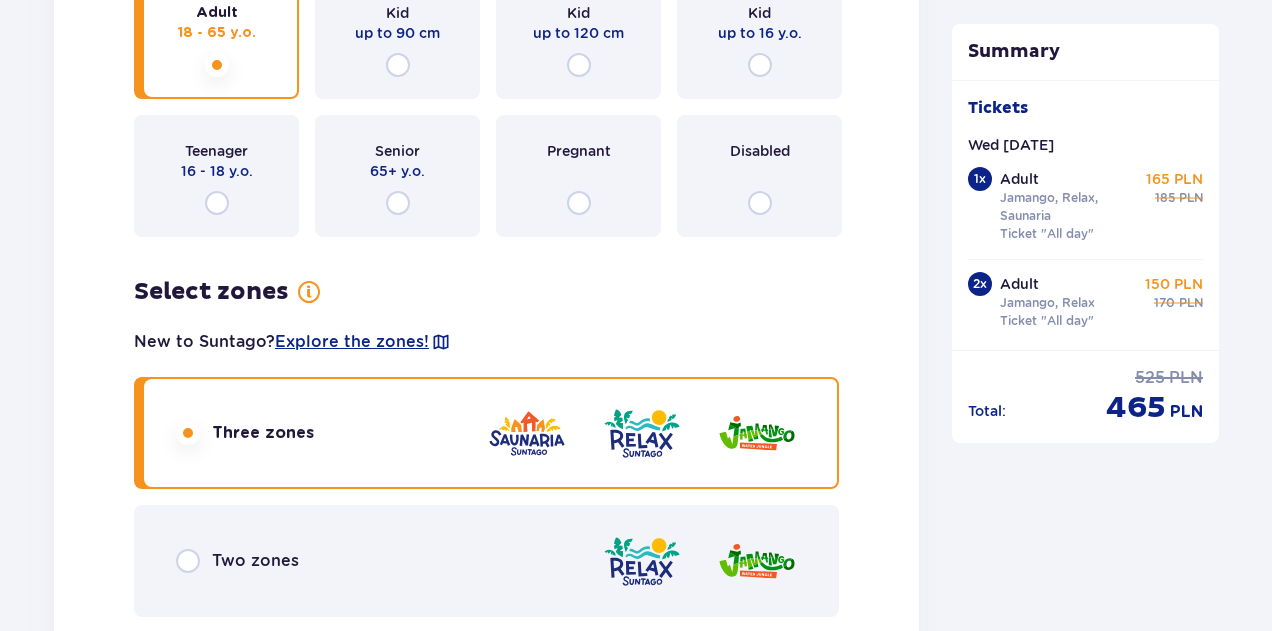 click on "Two zones" at bounding box center (486, 561) 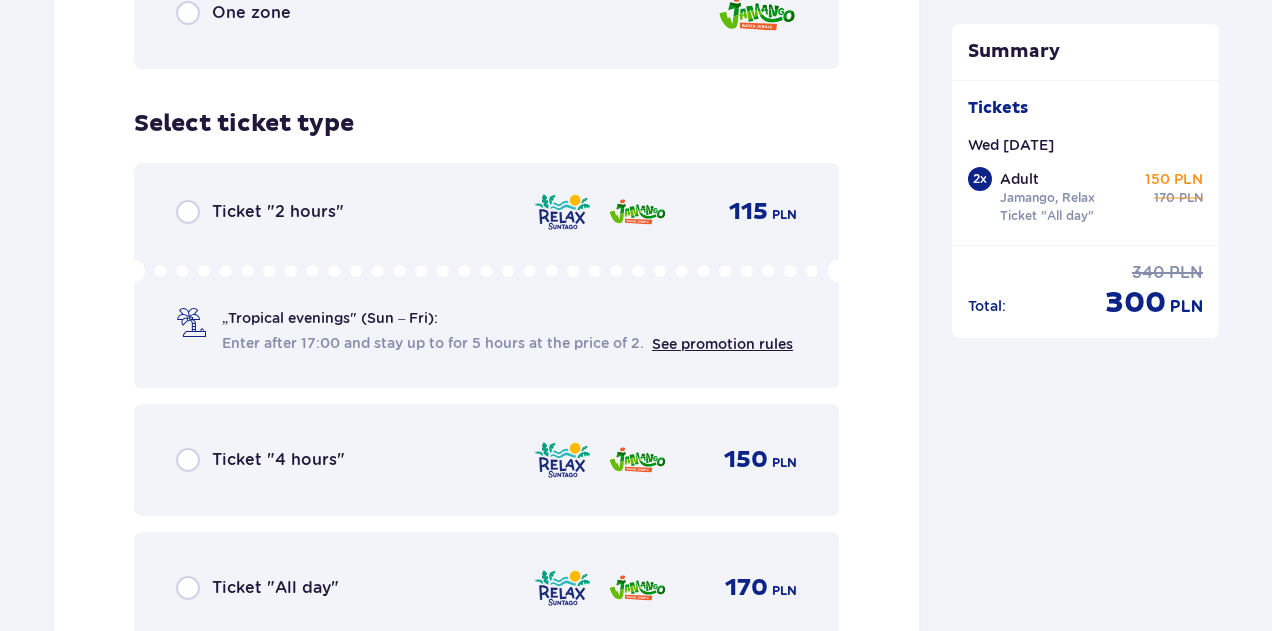 click on "Ticket "All day"   170 PLN" at bounding box center [486, 588] 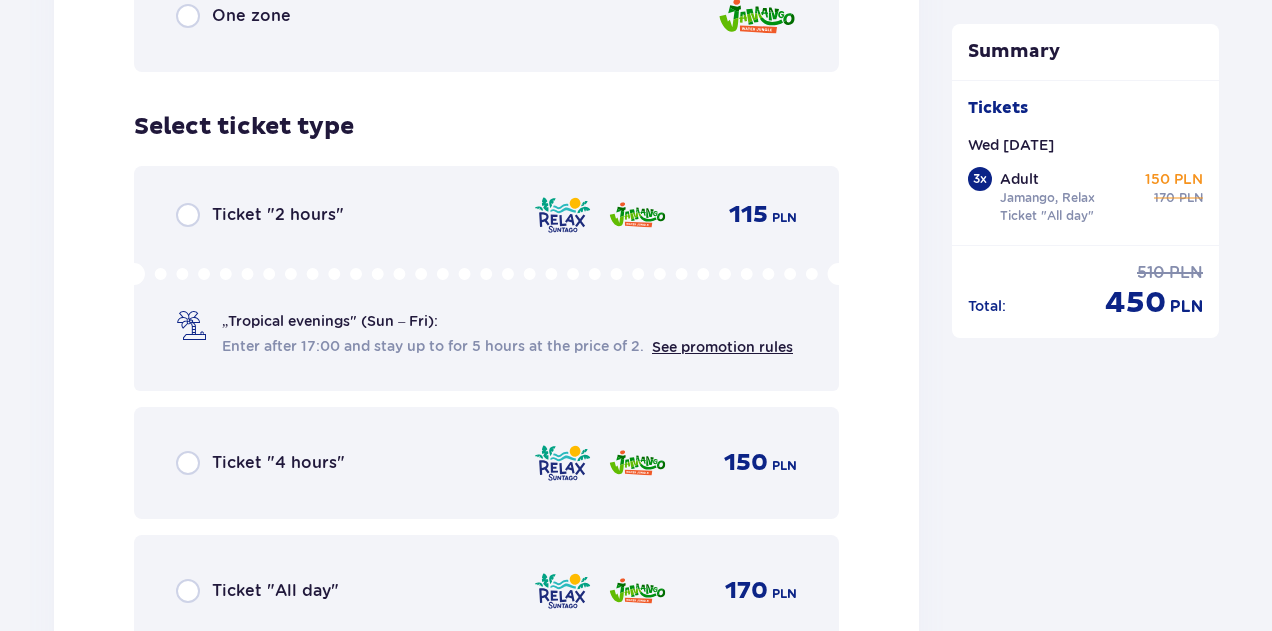 scroll, scrollTop: 5106, scrollLeft: 0, axis: vertical 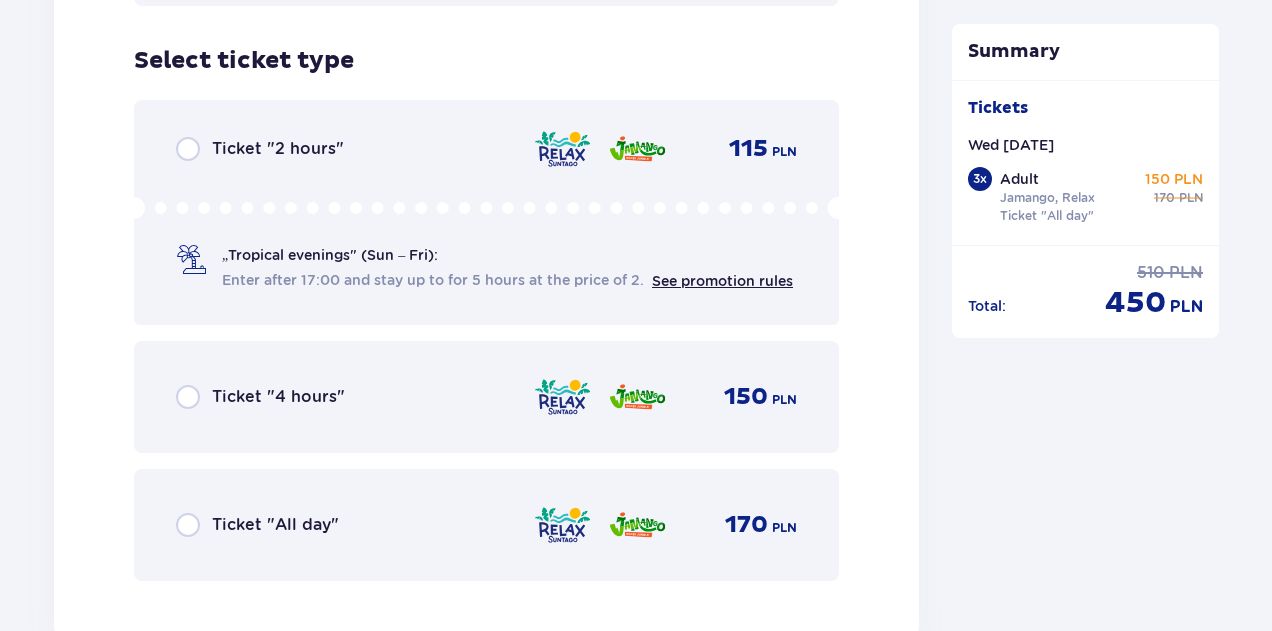 click on "Ticket "All day"" at bounding box center (275, 525) 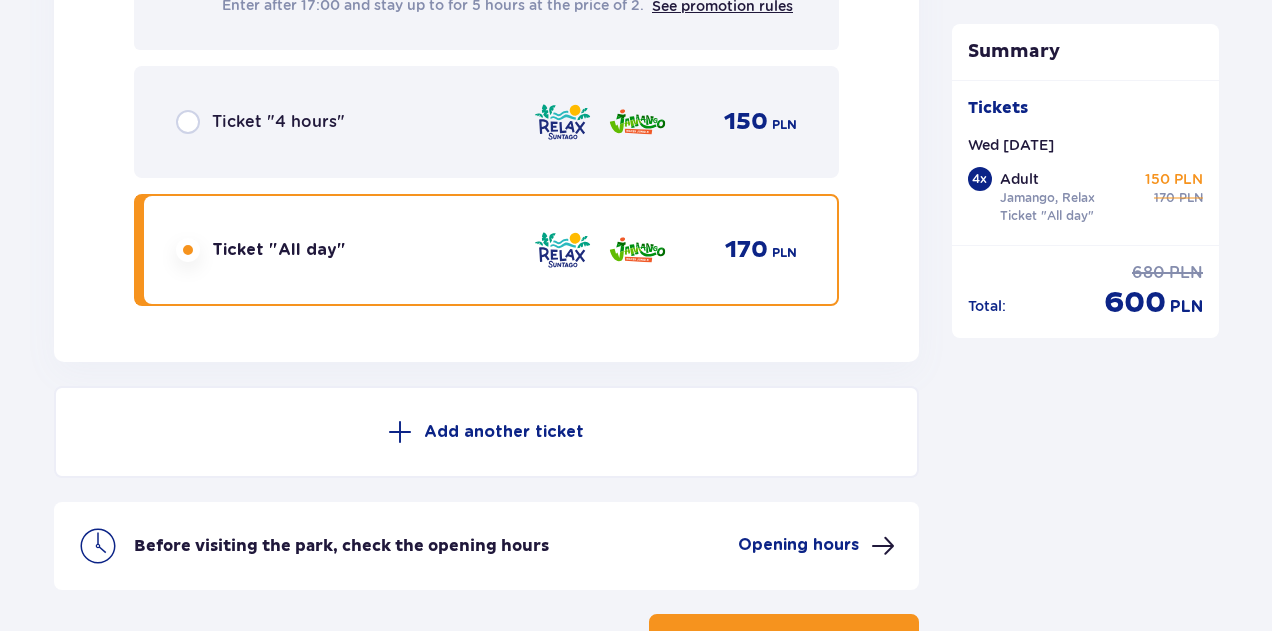 scroll, scrollTop: 7142, scrollLeft: 0, axis: vertical 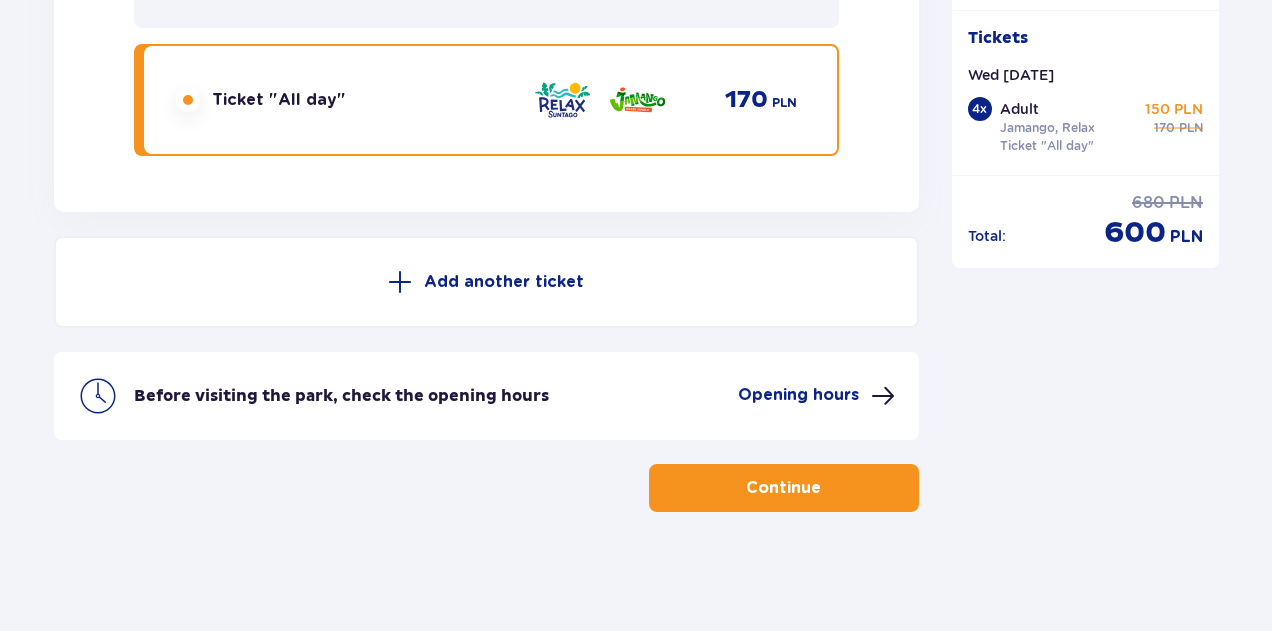 click on "Continue" at bounding box center (784, 488) 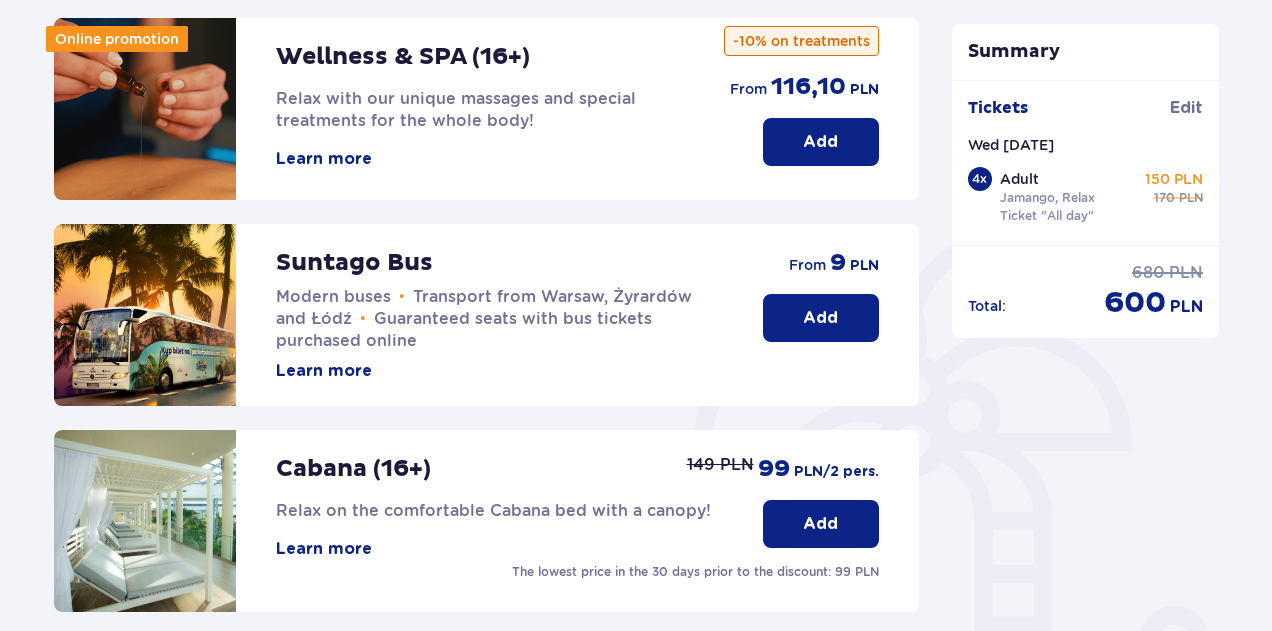 scroll, scrollTop: 625, scrollLeft: 0, axis: vertical 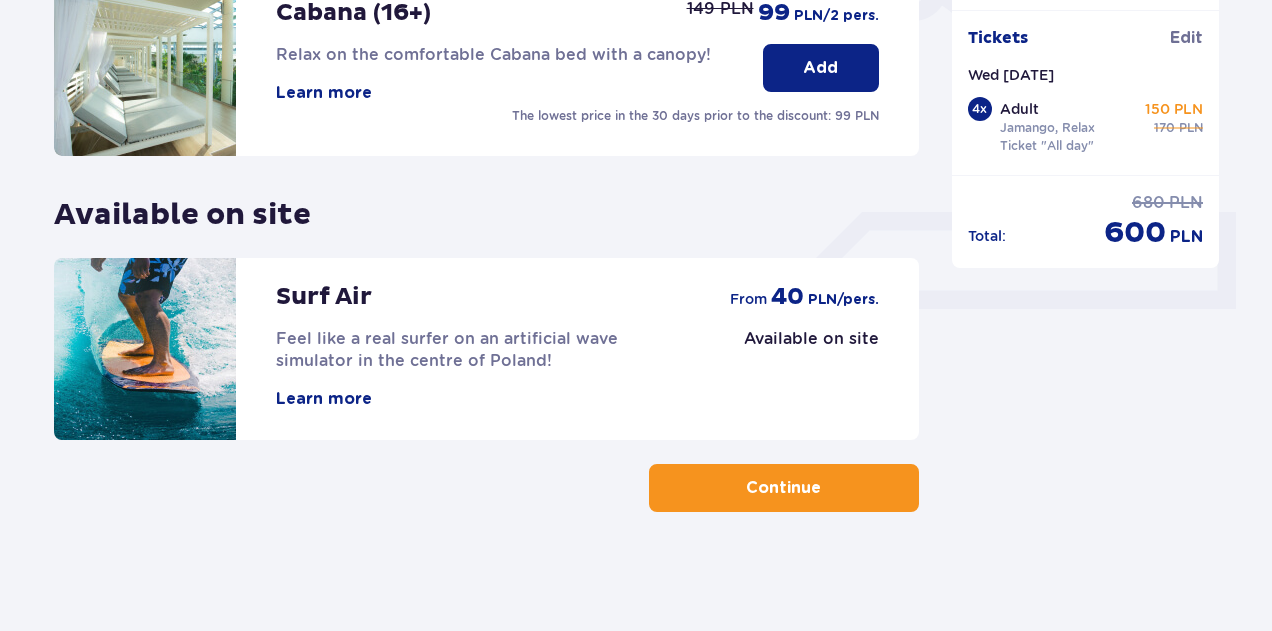 click on "Continue" at bounding box center [784, 488] 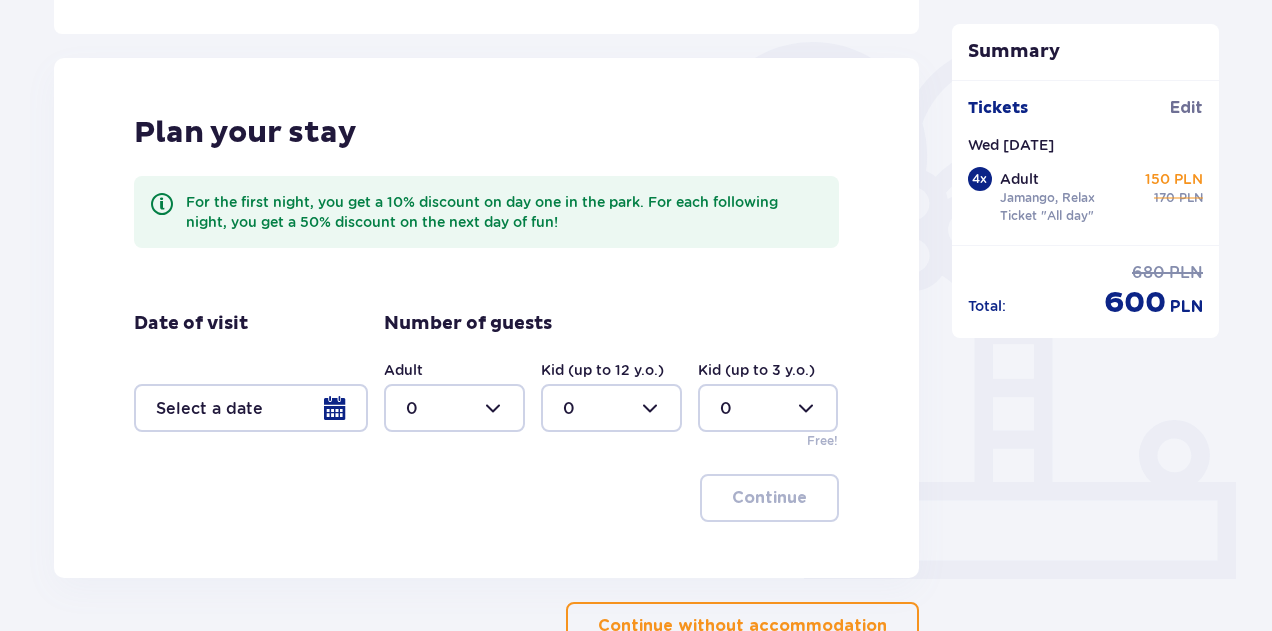 scroll, scrollTop: 475, scrollLeft: 0, axis: vertical 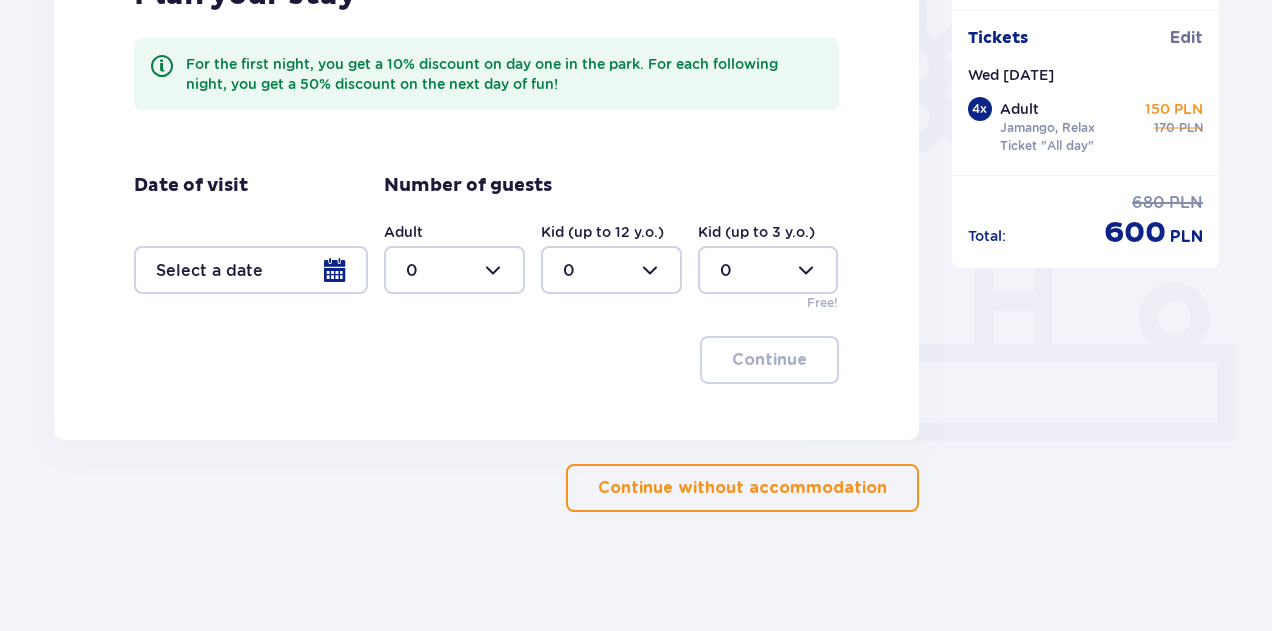 click on "Continue without accommodation" at bounding box center [742, 488] 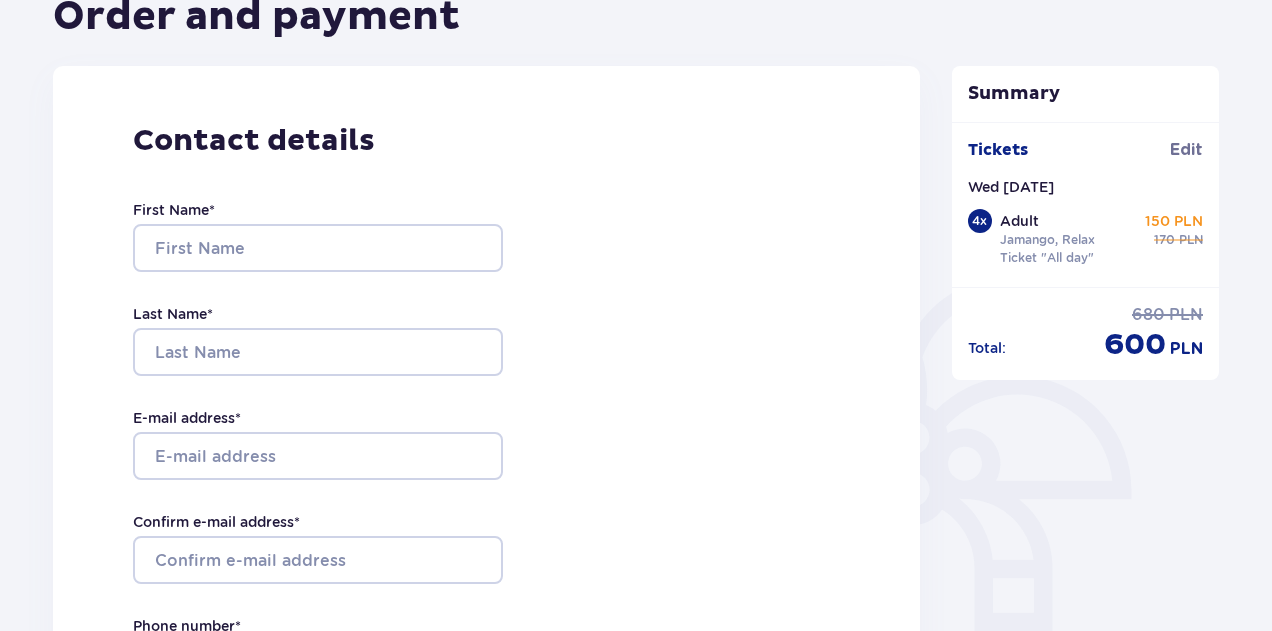 scroll, scrollTop: 225, scrollLeft: 0, axis: vertical 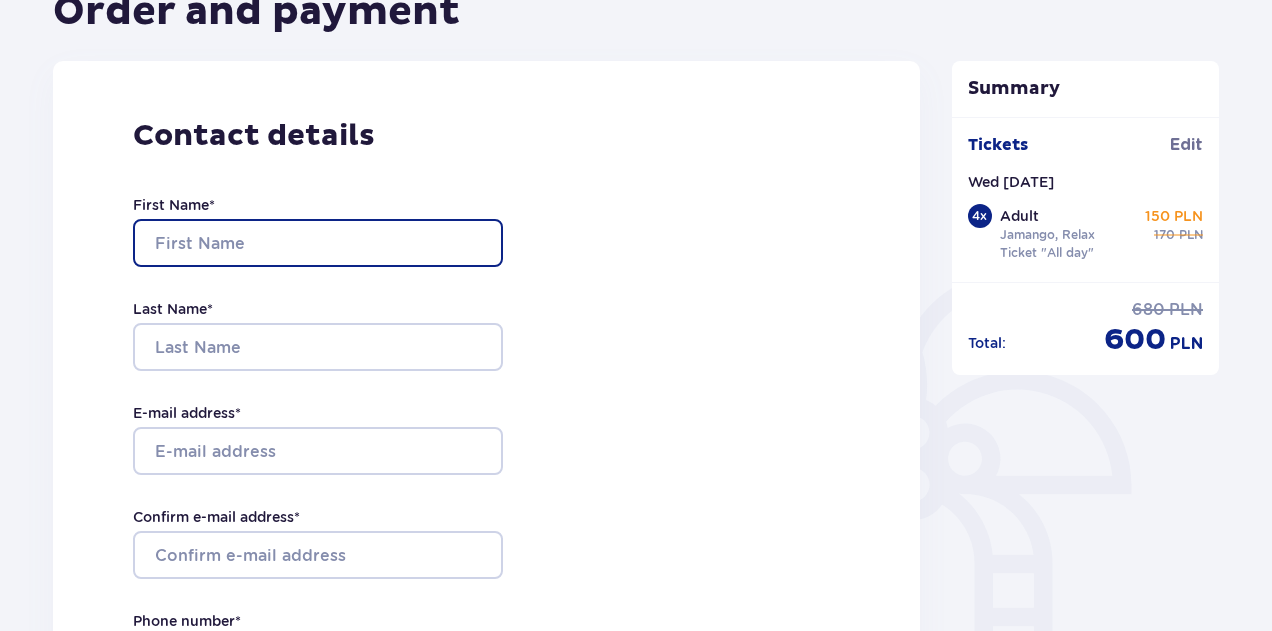 click on "First Name *" at bounding box center [318, 243] 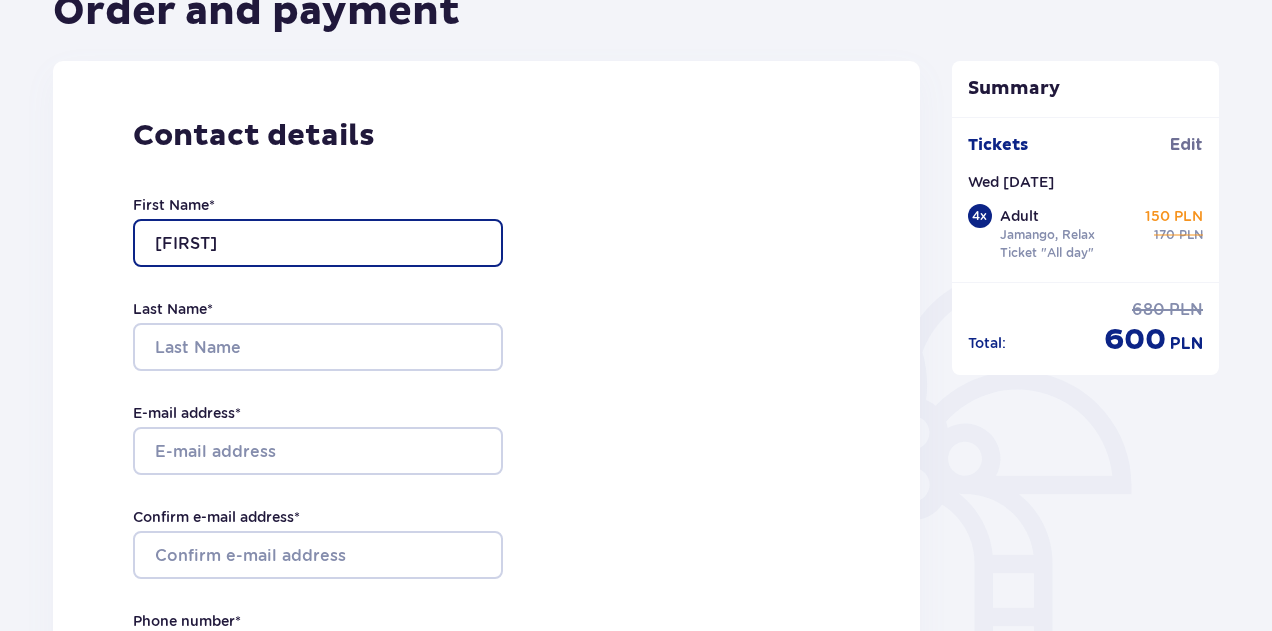 type on "[FIRST]" 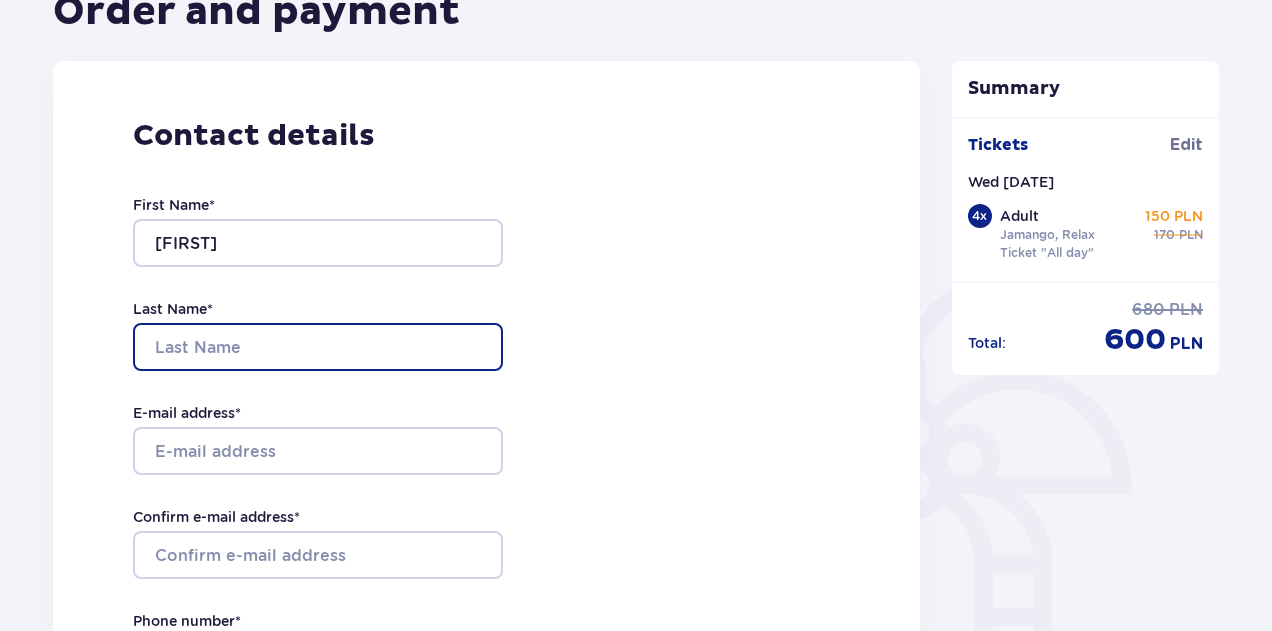 click on "Last Name *" at bounding box center [318, 347] 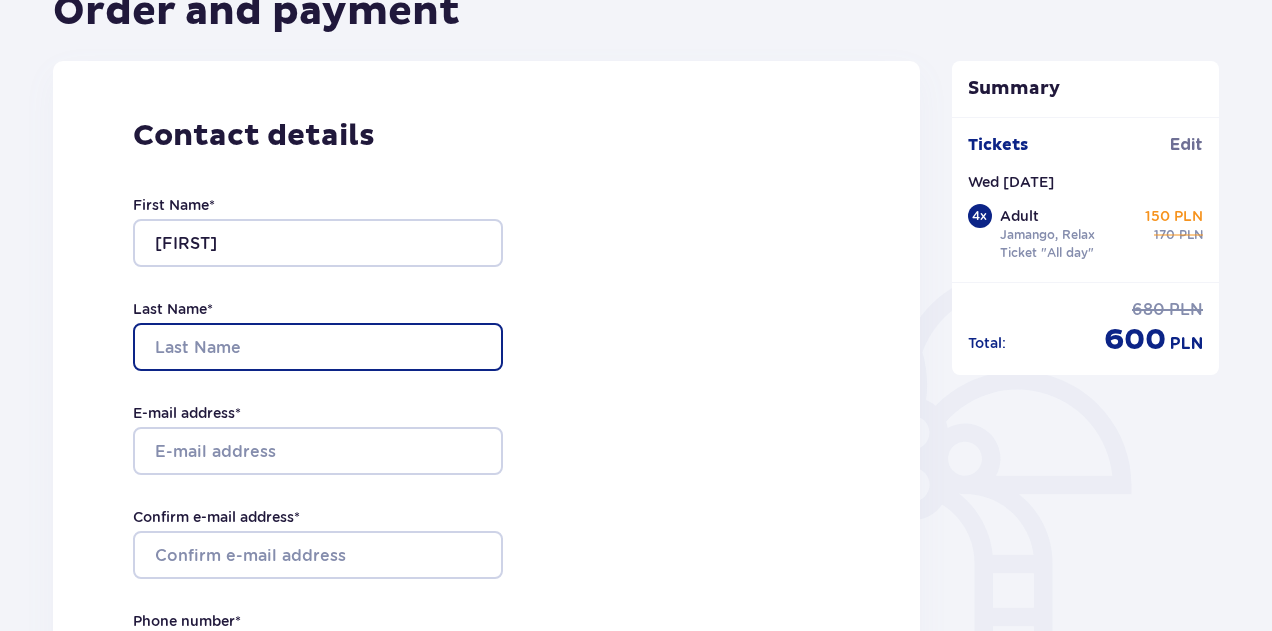 click on "Last Name *" at bounding box center (318, 347) 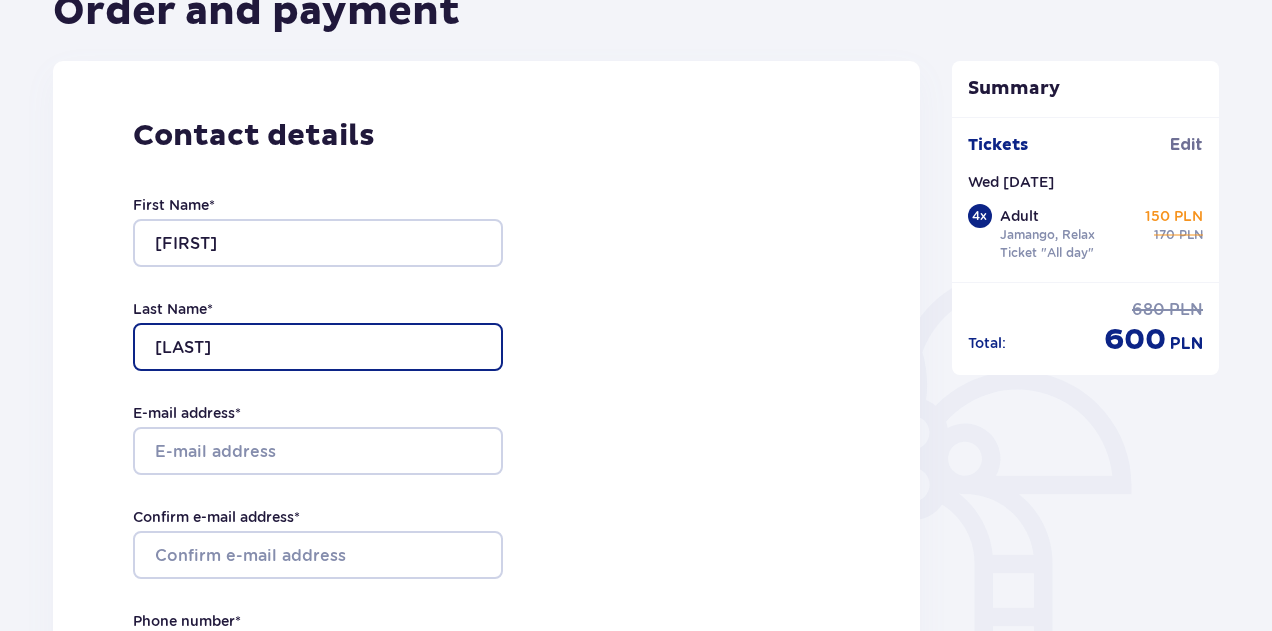 type on "[LAST]" 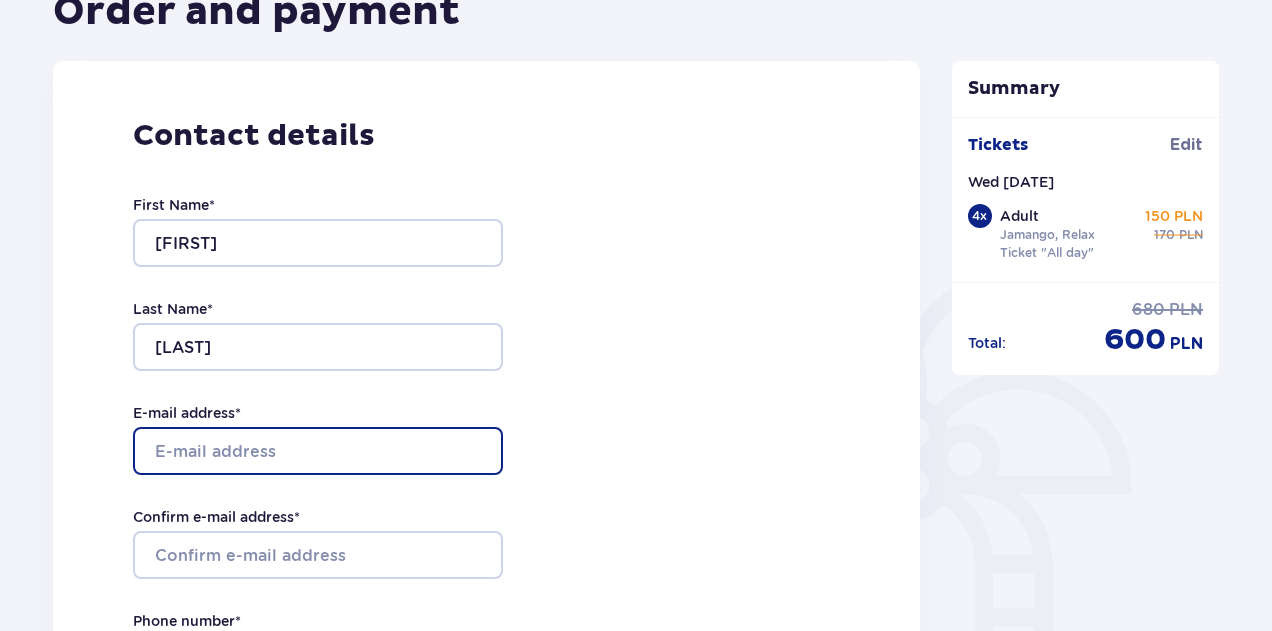 click on "E-mail address *" at bounding box center [318, 451] 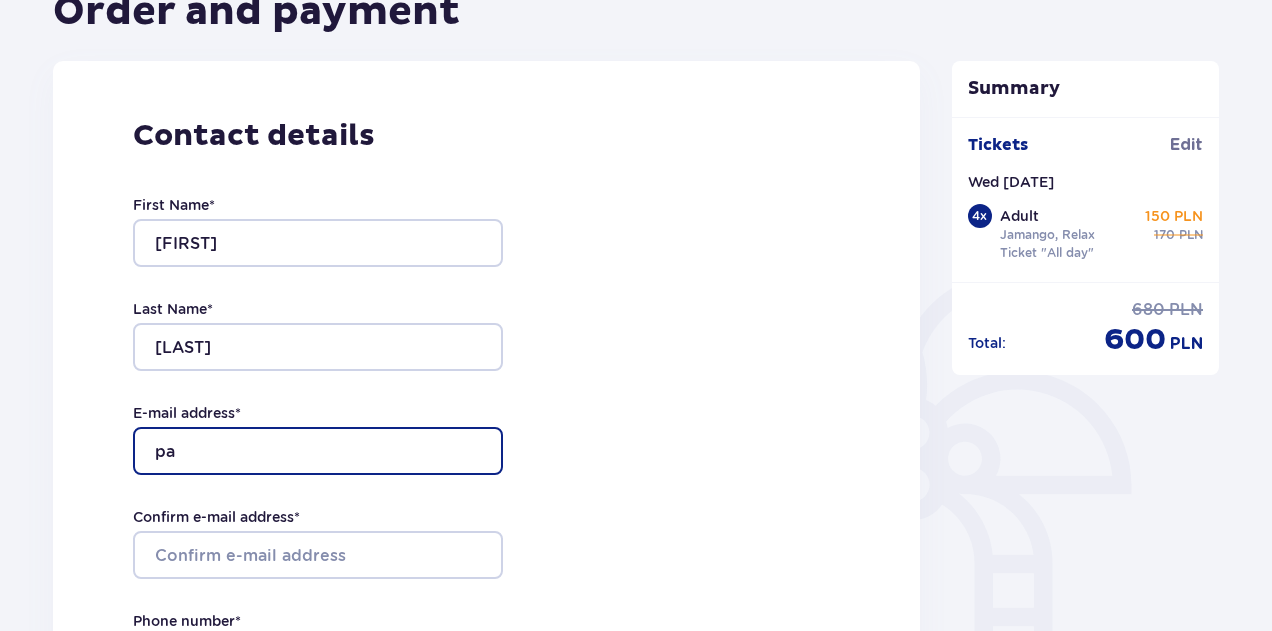 type on "p" 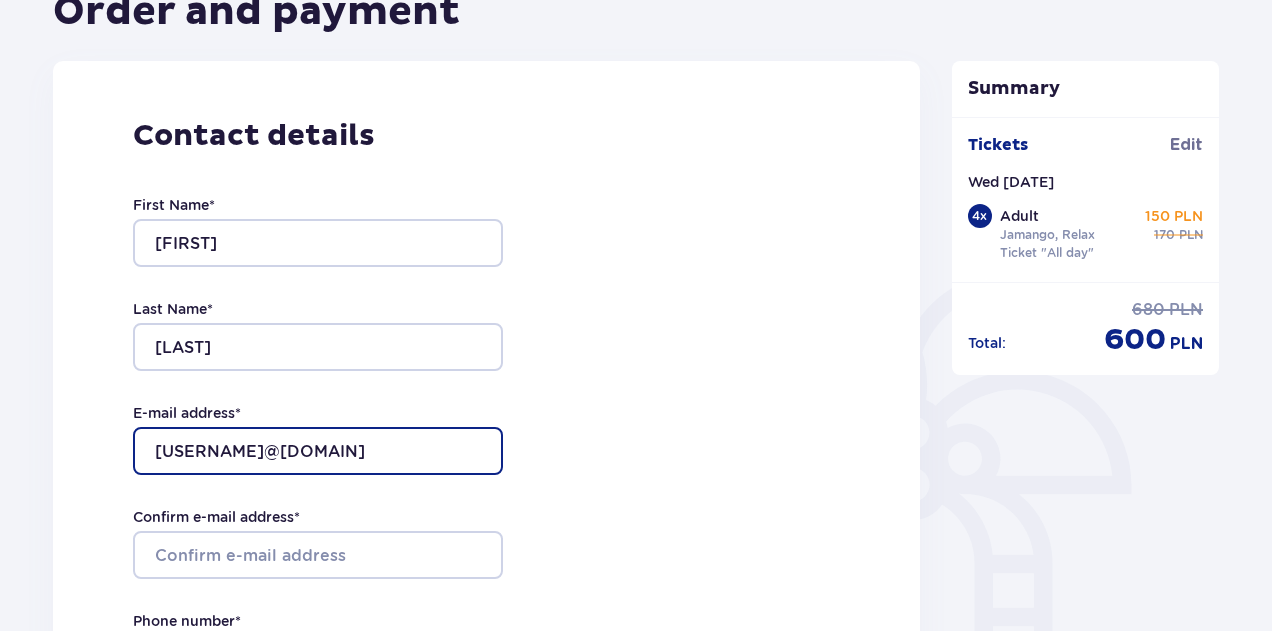 drag, startPoint x: 187, startPoint y: 442, endPoint x: 222, endPoint y: 457, distance: 38.078865 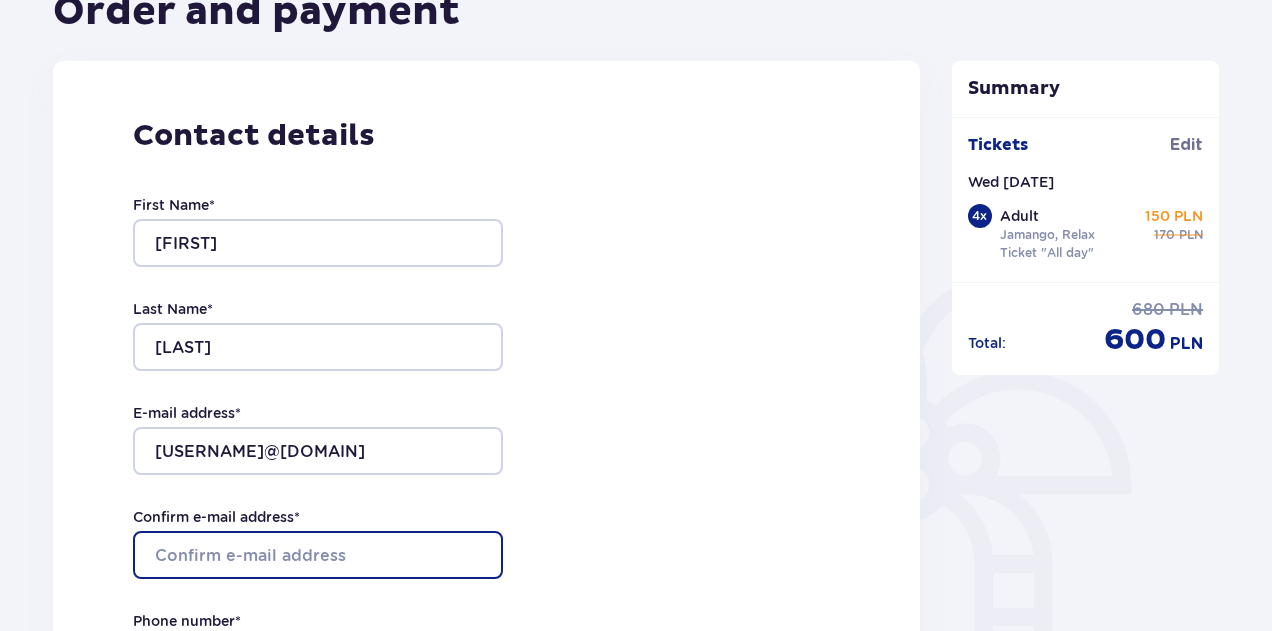 click on "Confirm e-mail address *" at bounding box center [318, 555] 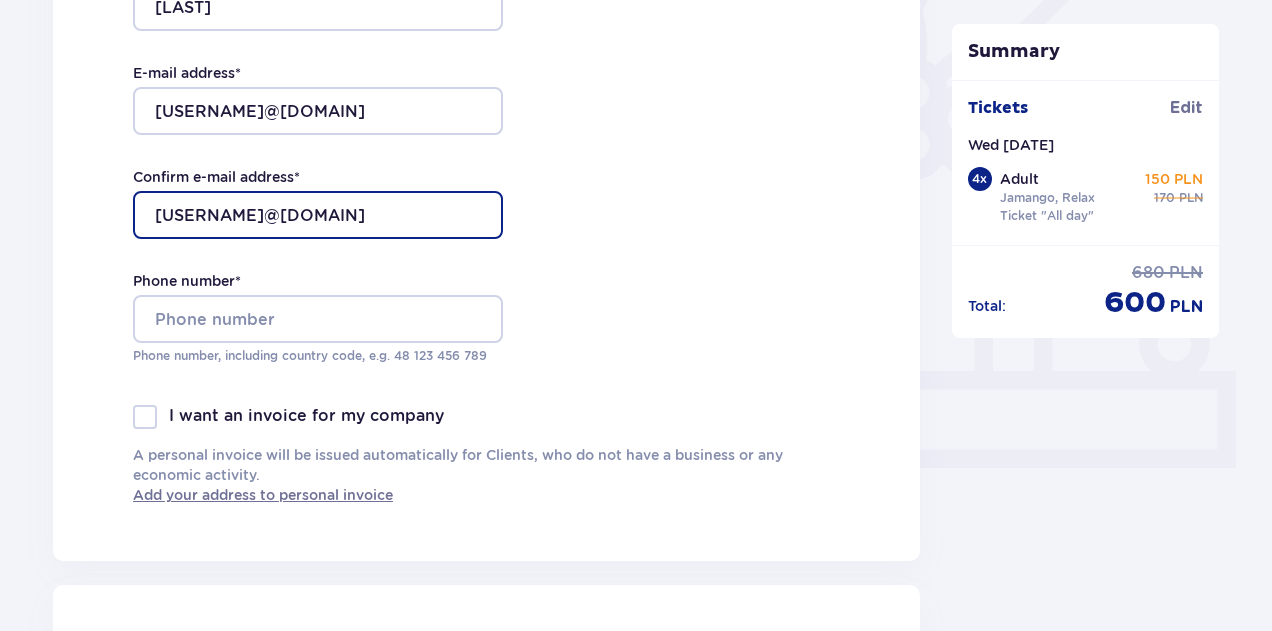 scroll, scrollTop: 575, scrollLeft: 0, axis: vertical 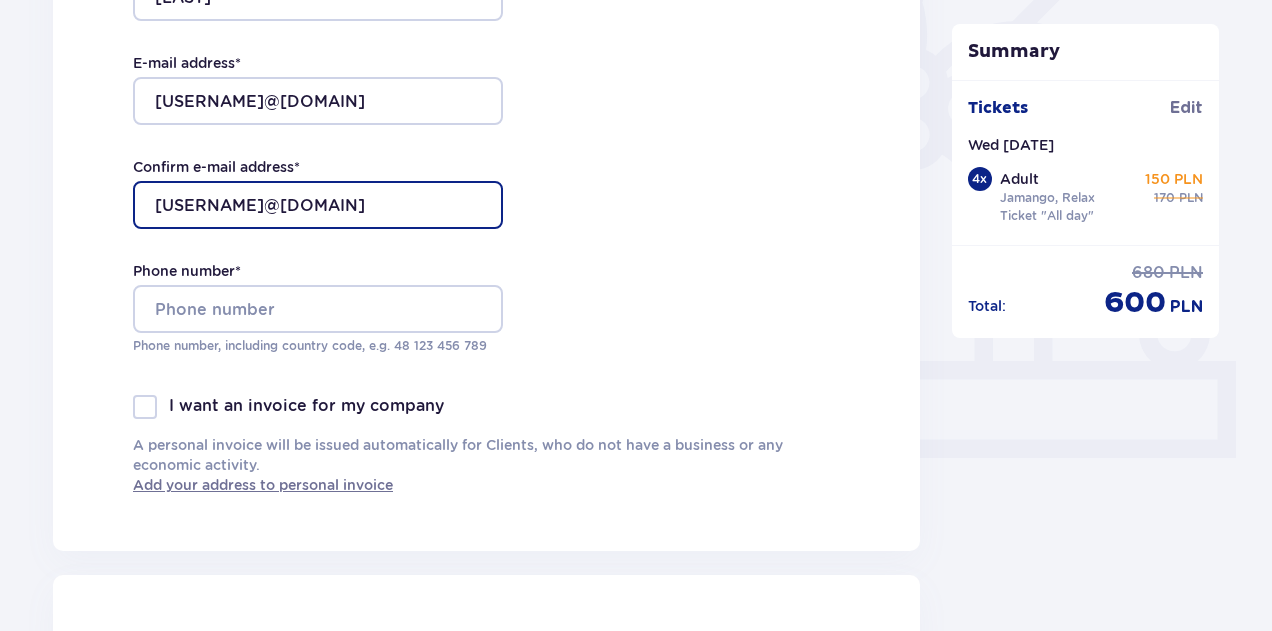 type on "[USERNAME]@[DOMAIN]" 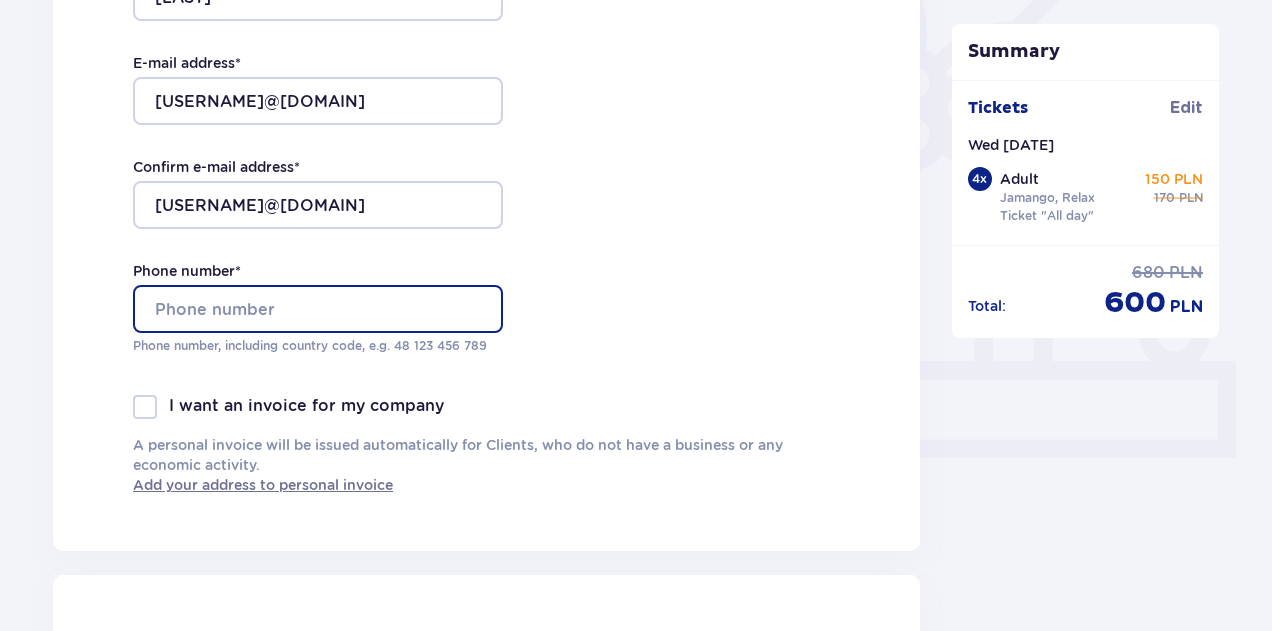 click on "Phone number *" at bounding box center [318, 309] 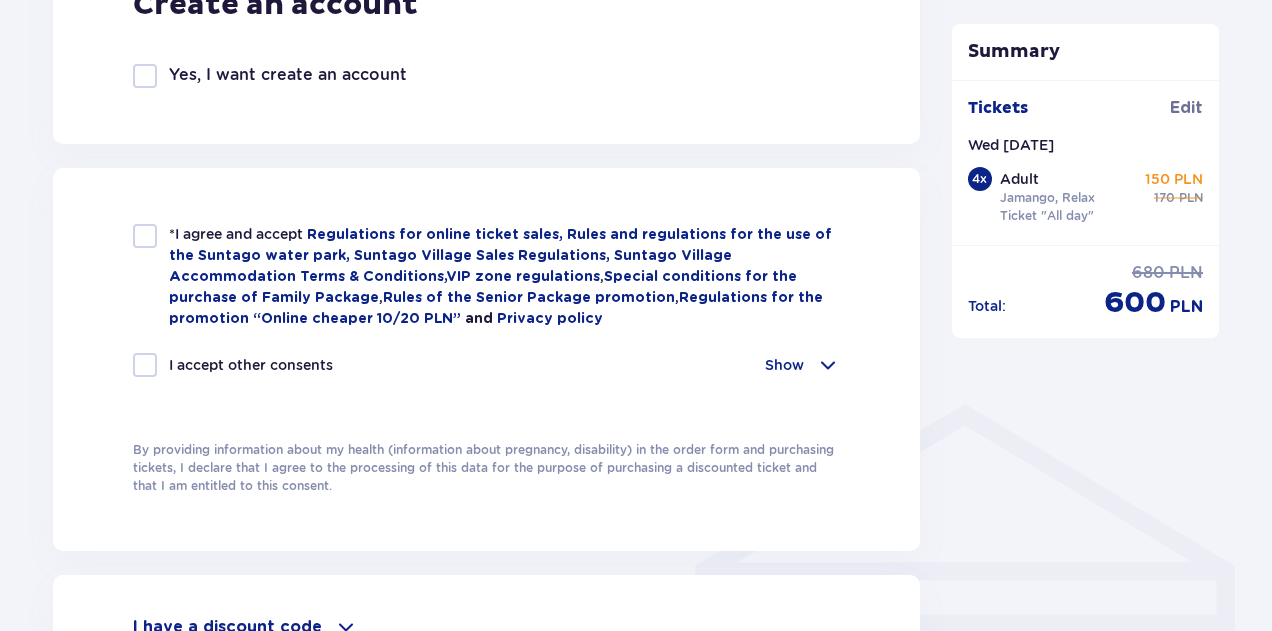scroll, scrollTop: 1300, scrollLeft: 0, axis: vertical 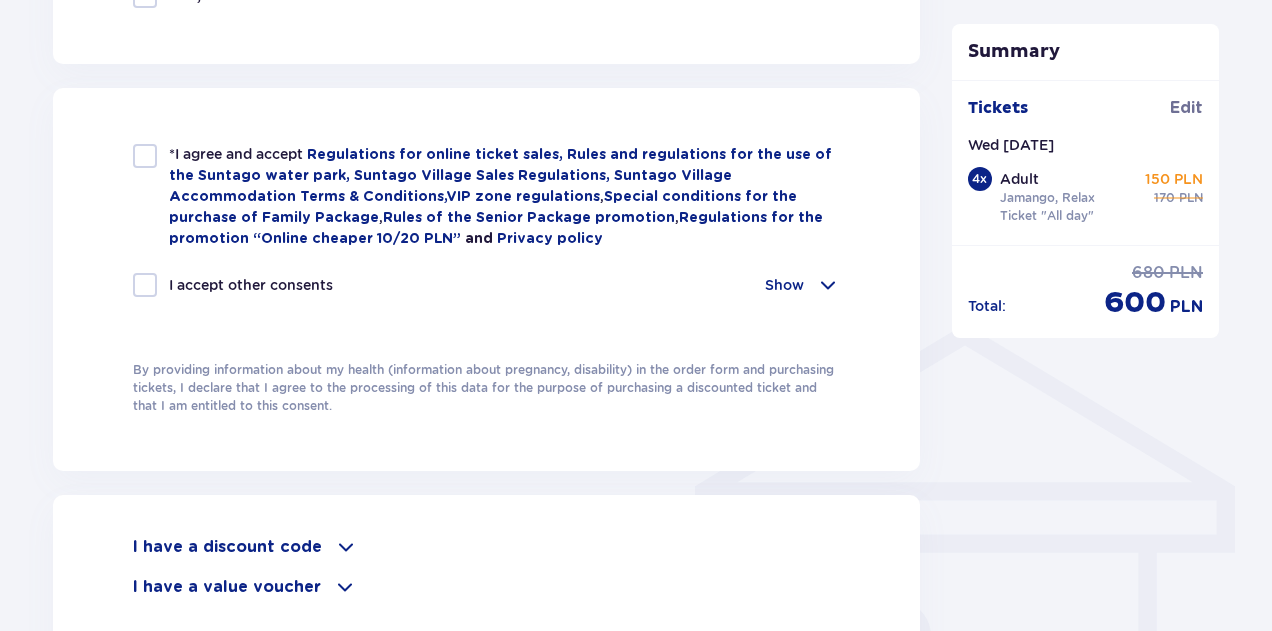 type on "[PHONE]" 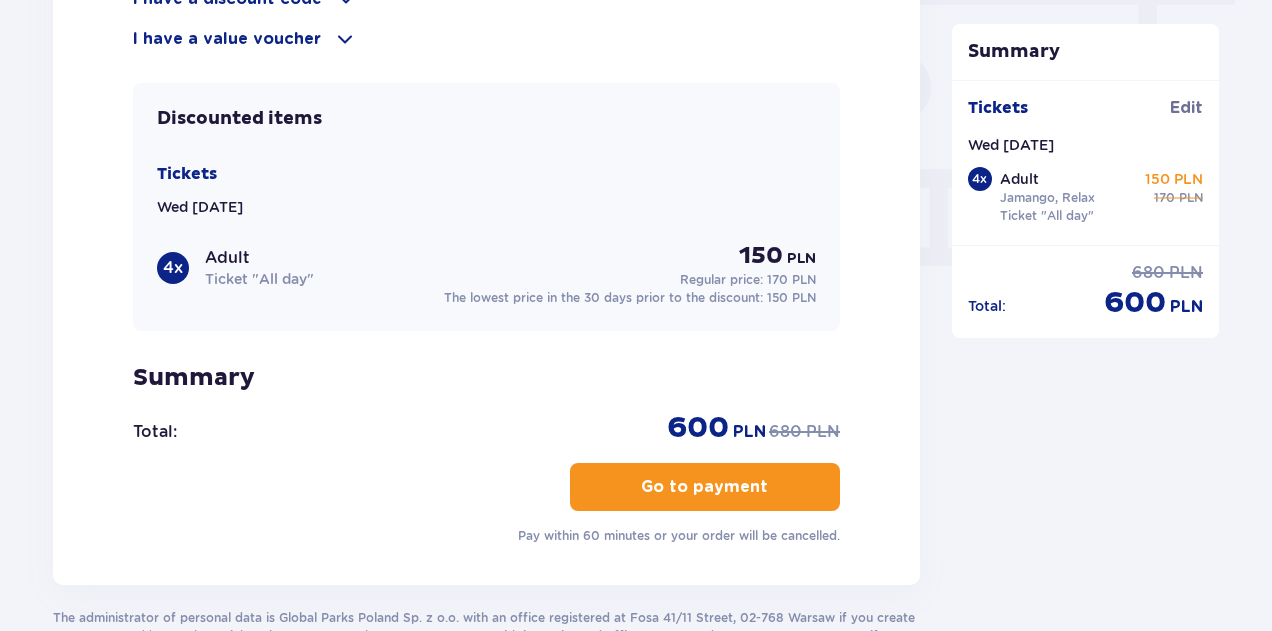 scroll, scrollTop: 1850, scrollLeft: 0, axis: vertical 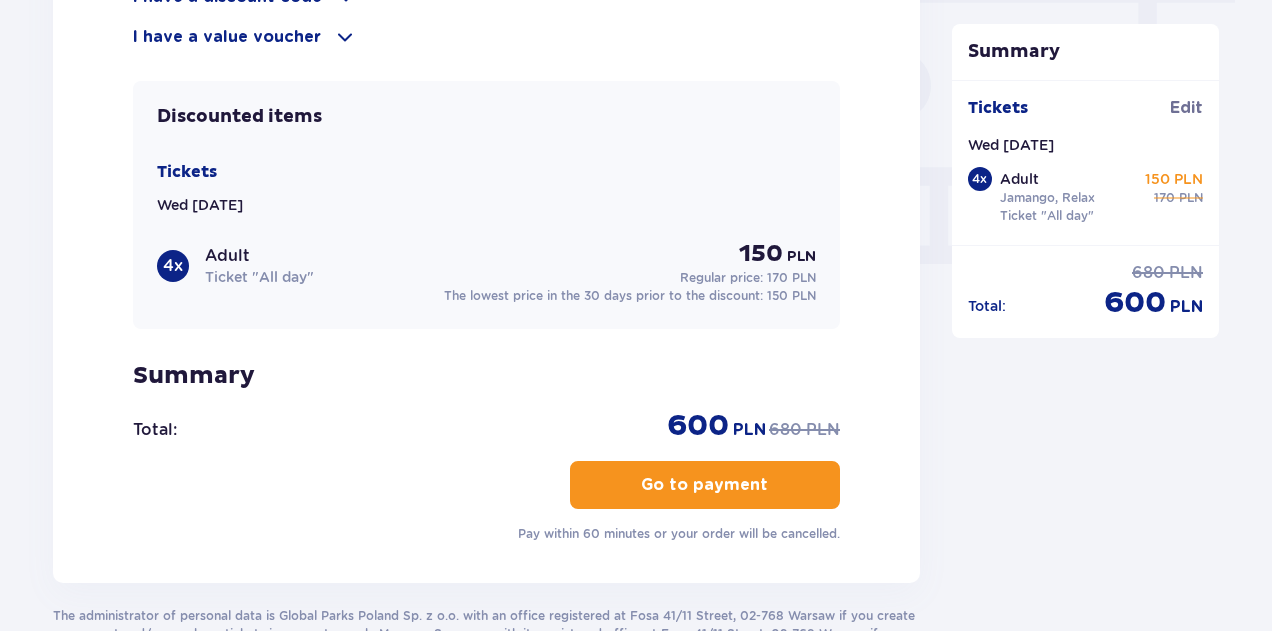 click on "Go to payment" at bounding box center [705, 485] 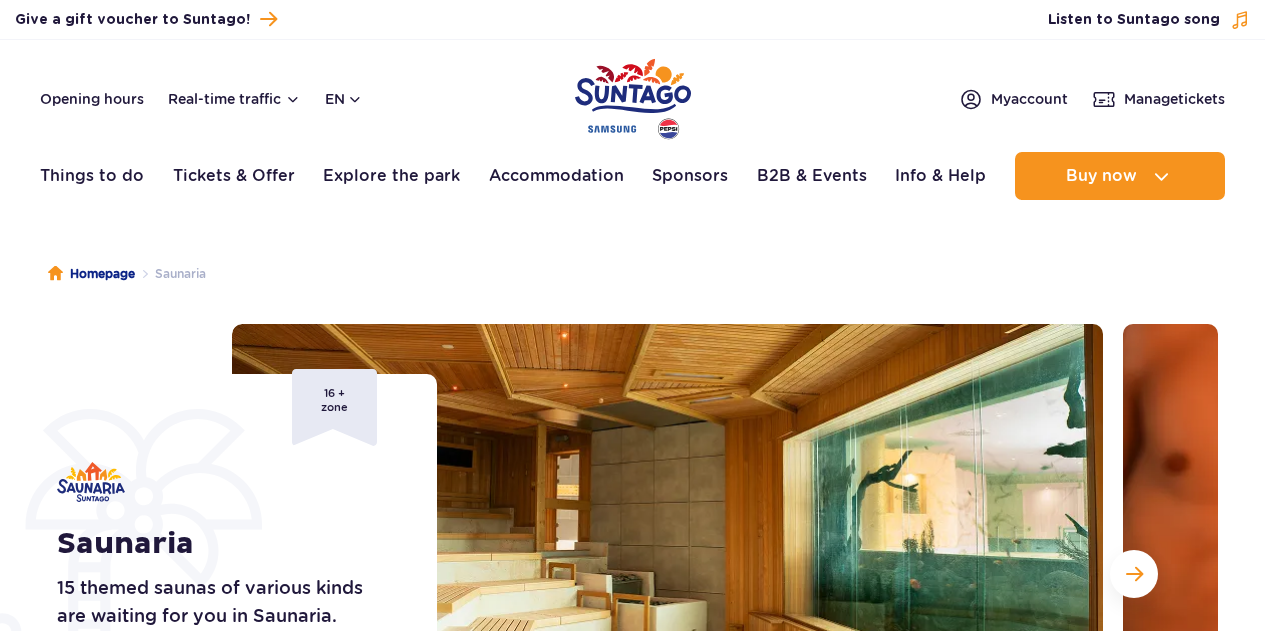 scroll, scrollTop: 0, scrollLeft: 0, axis: both 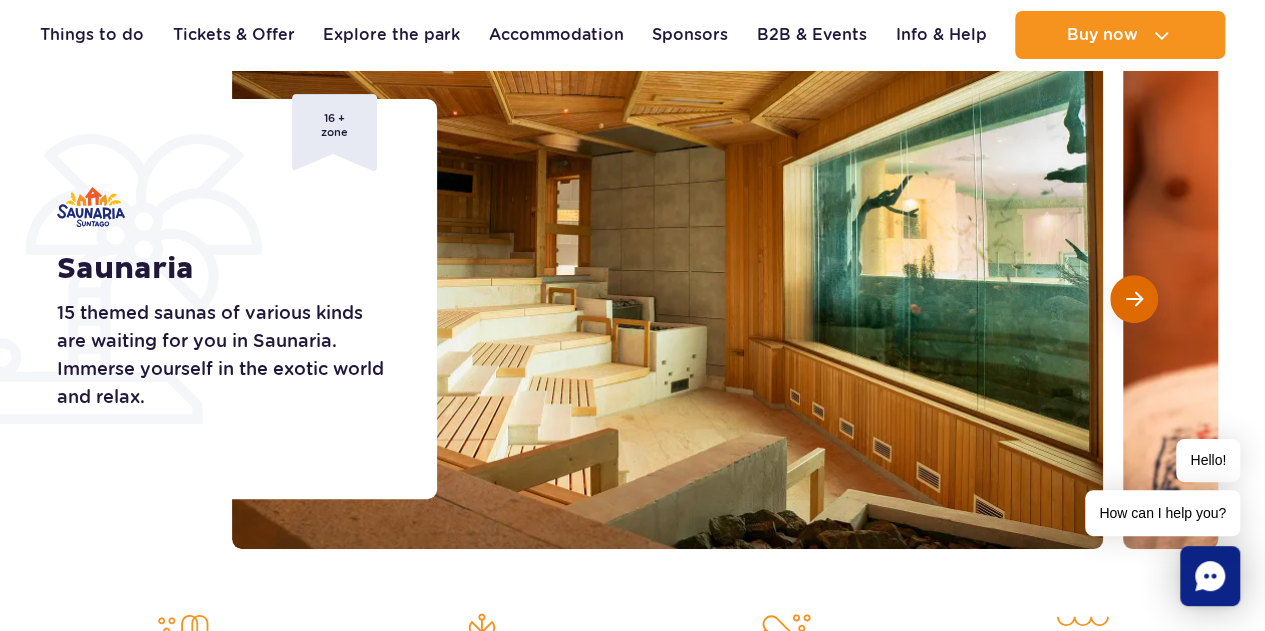 click at bounding box center [1134, 299] 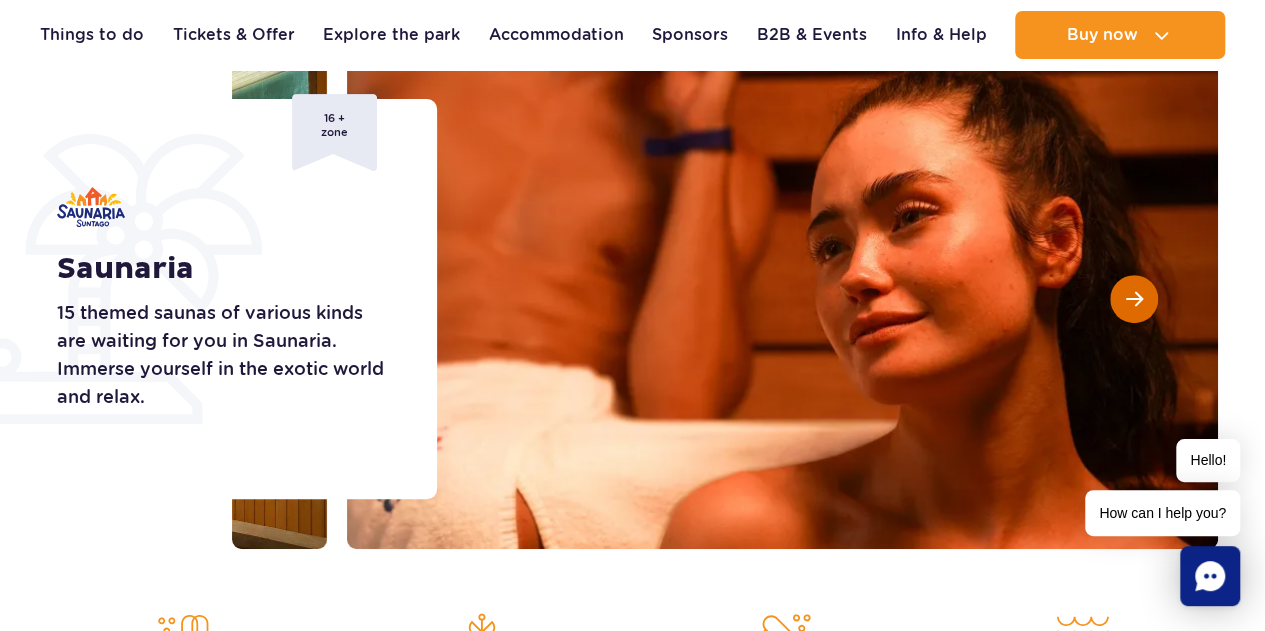 click at bounding box center (1134, 299) 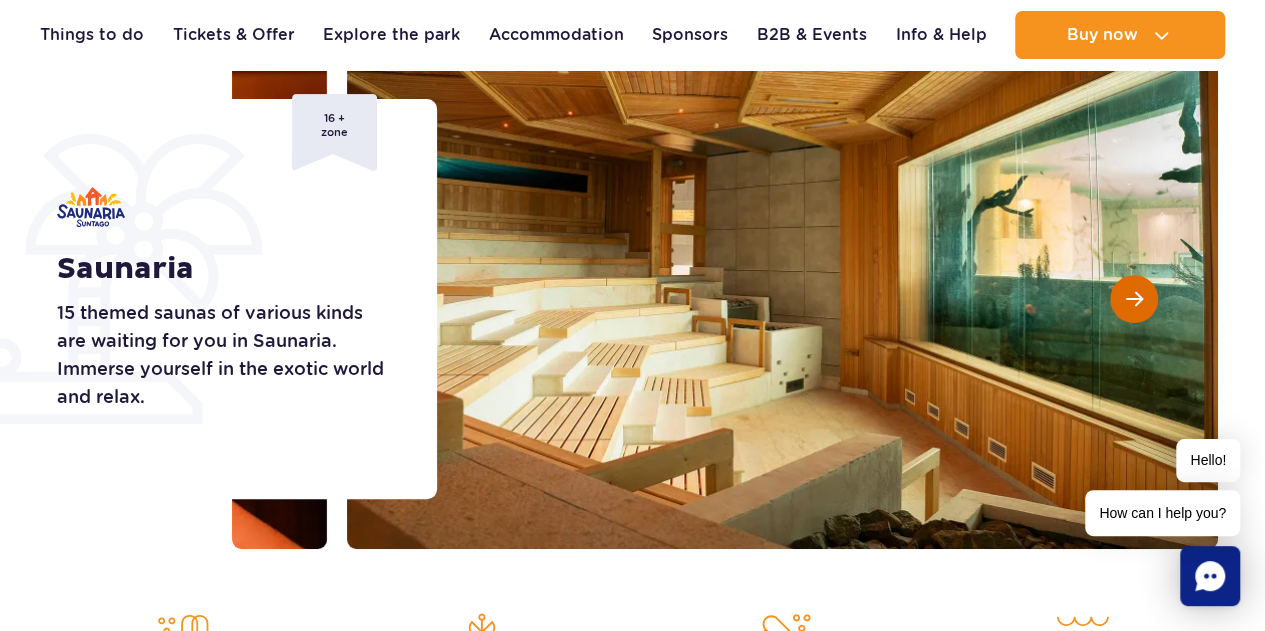 click at bounding box center (1134, 299) 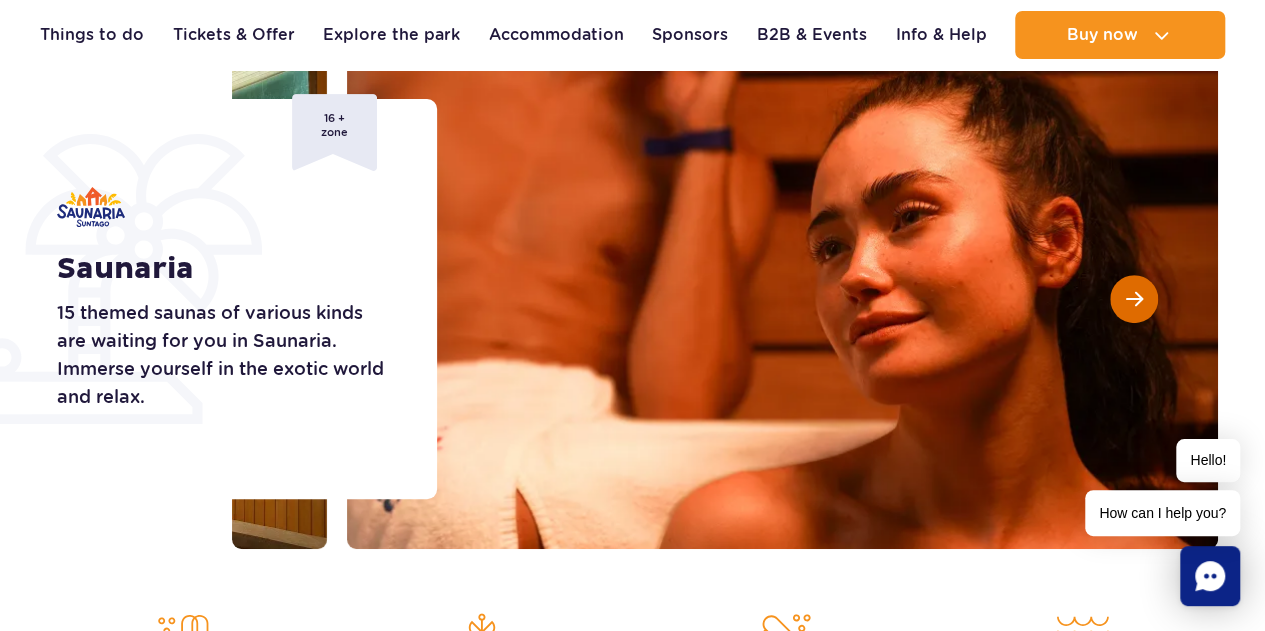 click at bounding box center [1134, 299] 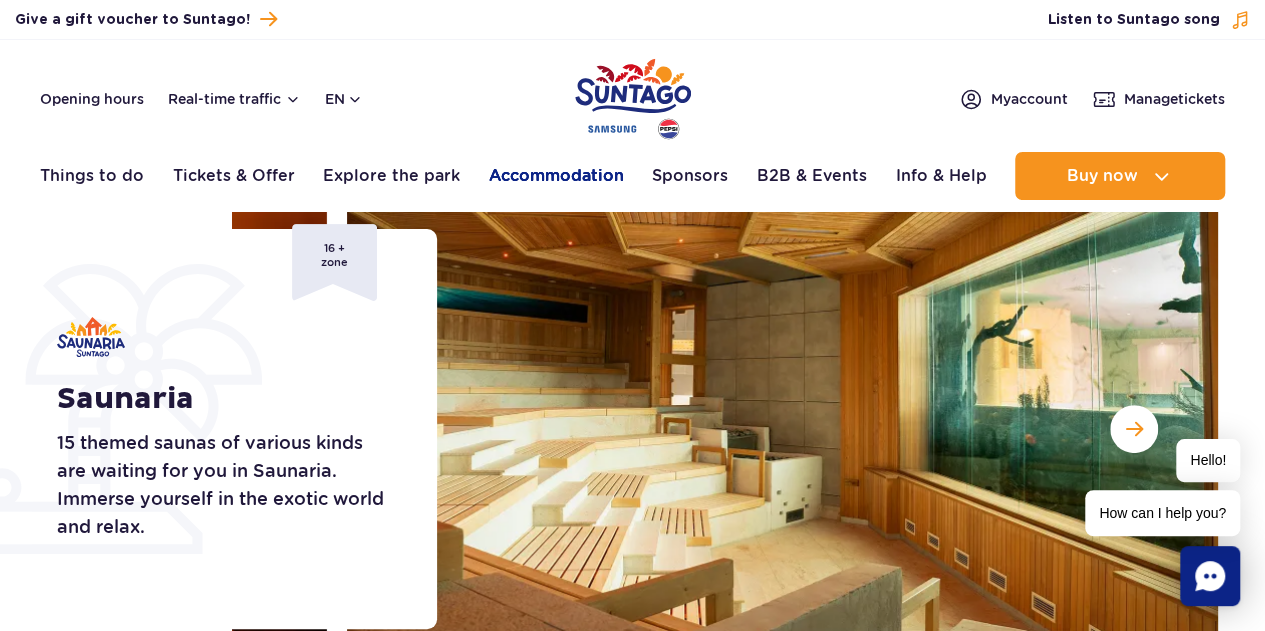 scroll, scrollTop: 0, scrollLeft: 0, axis: both 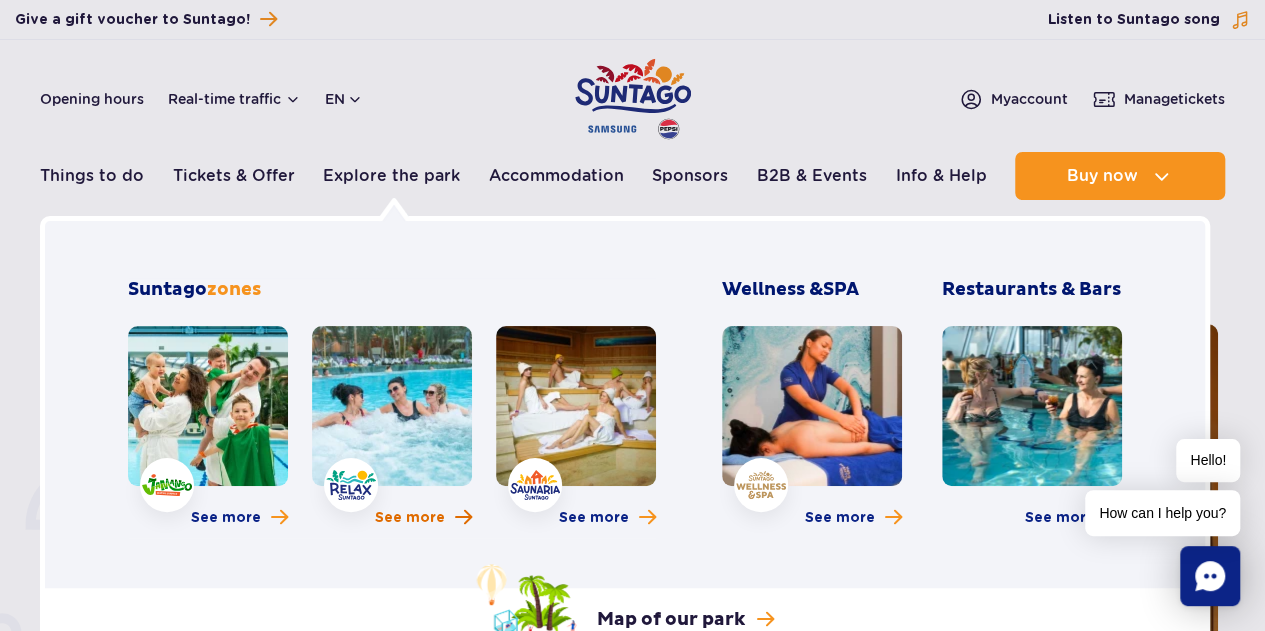 click on "See more" at bounding box center [410, 518] 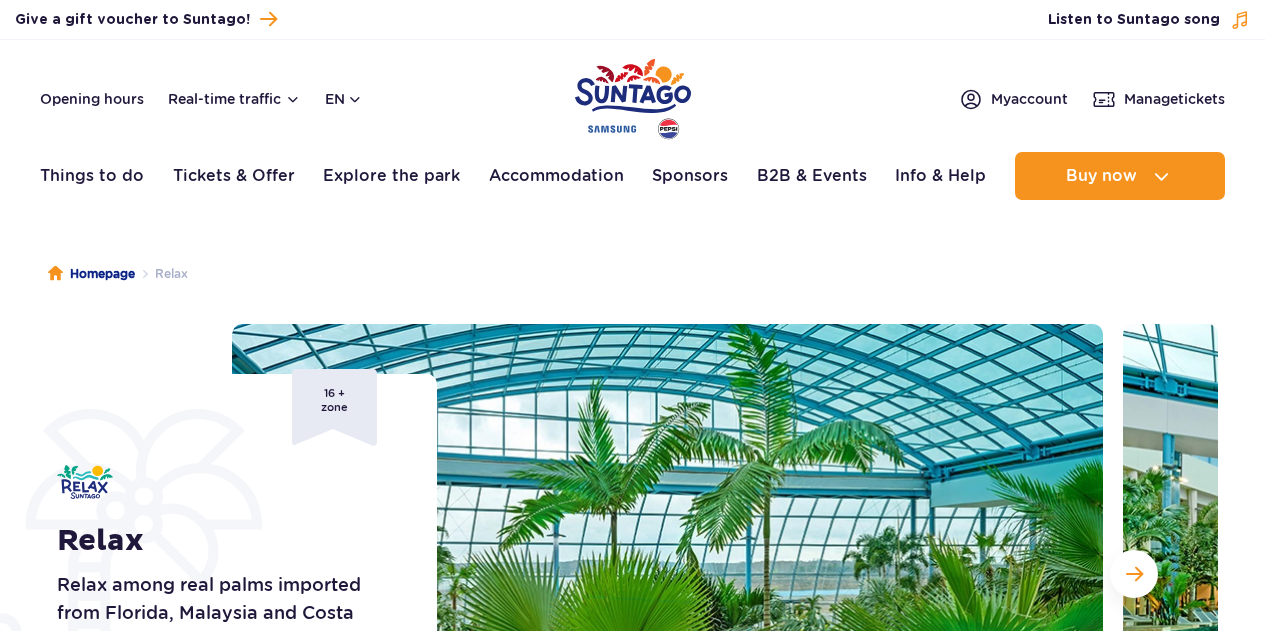 scroll, scrollTop: 0, scrollLeft: 0, axis: both 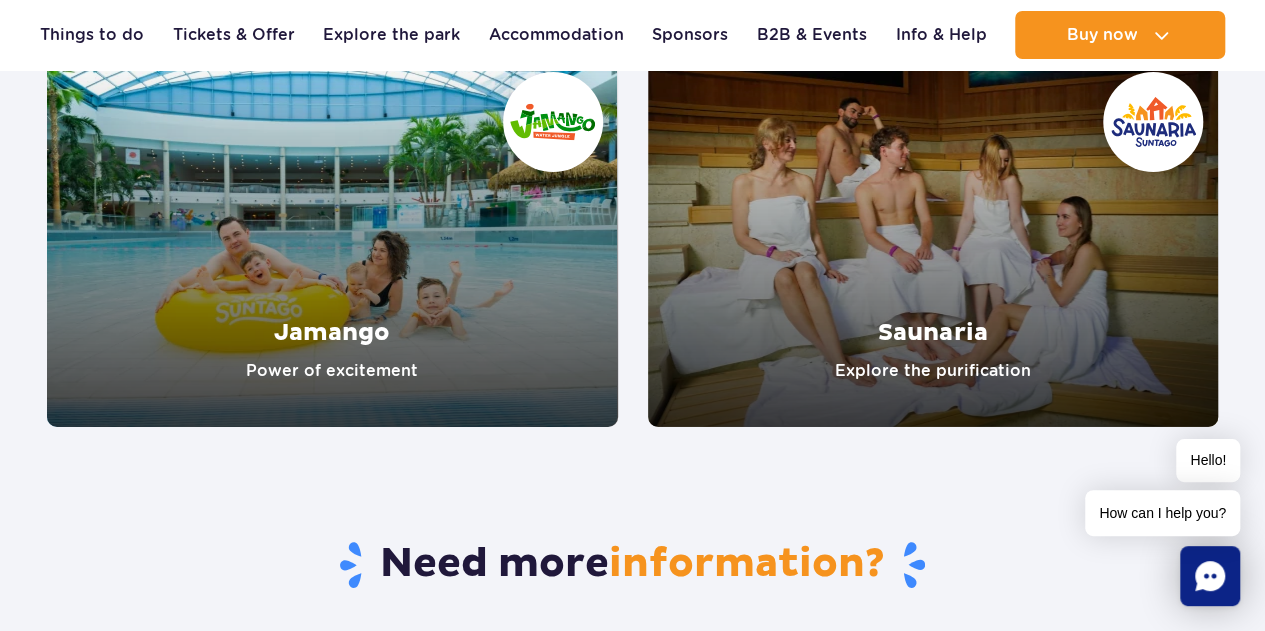 click at bounding box center [332, 242] 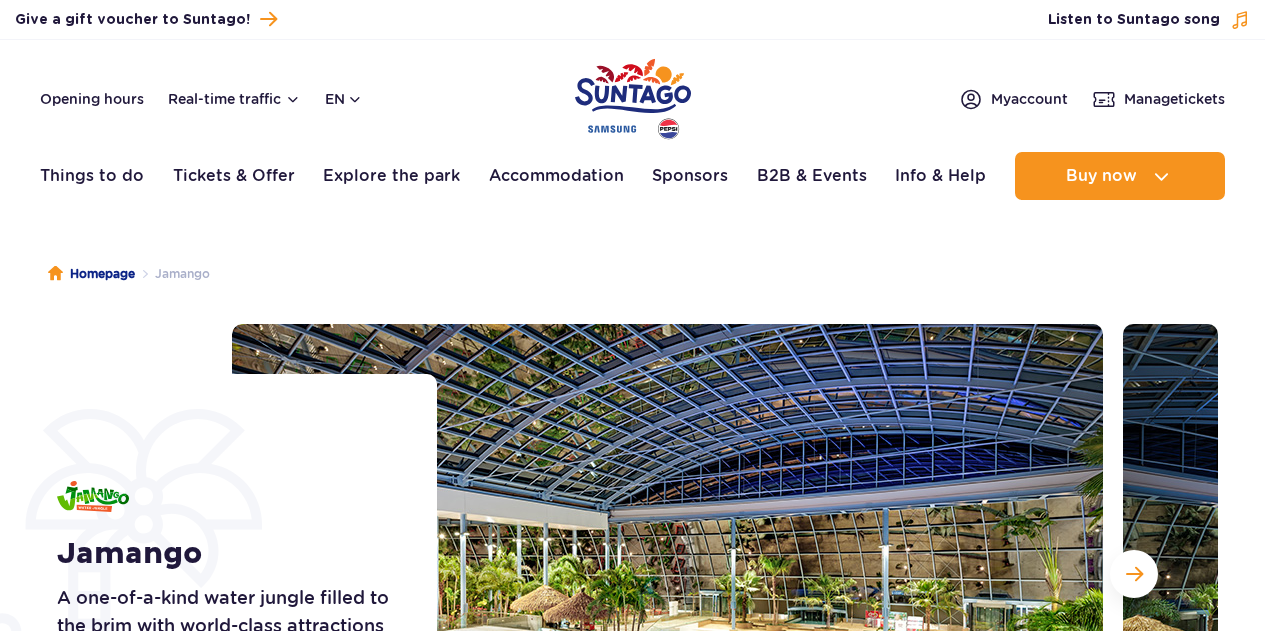 scroll, scrollTop: 4, scrollLeft: 0, axis: vertical 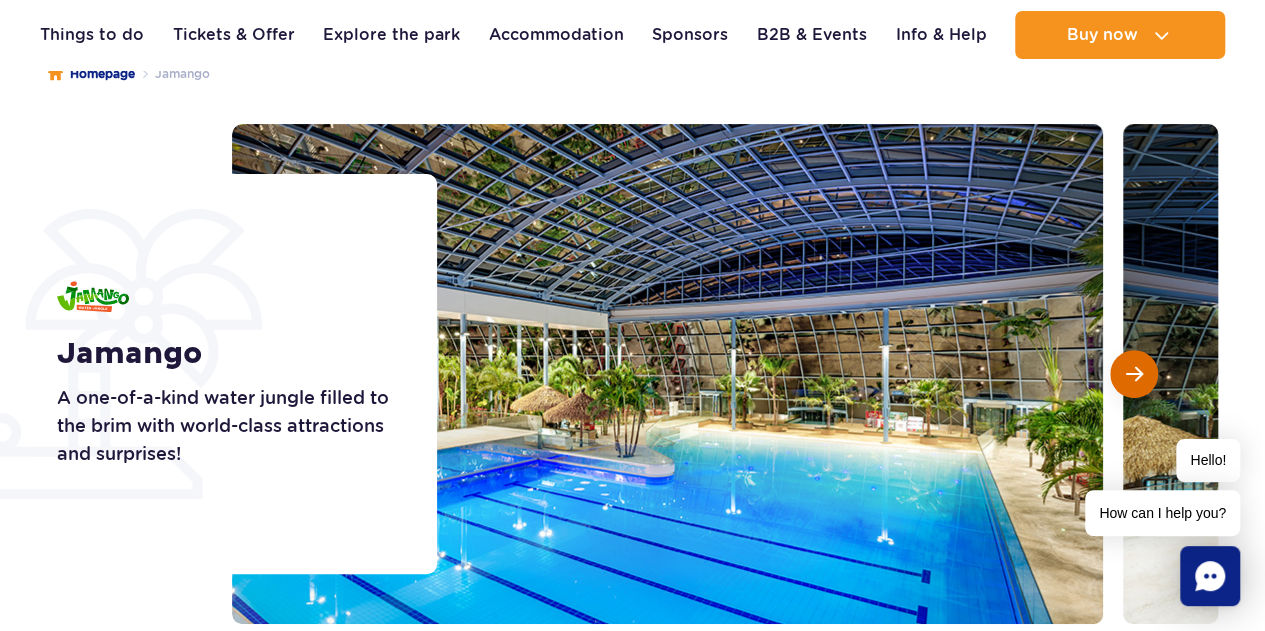 click at bounding box center (1134, 374) 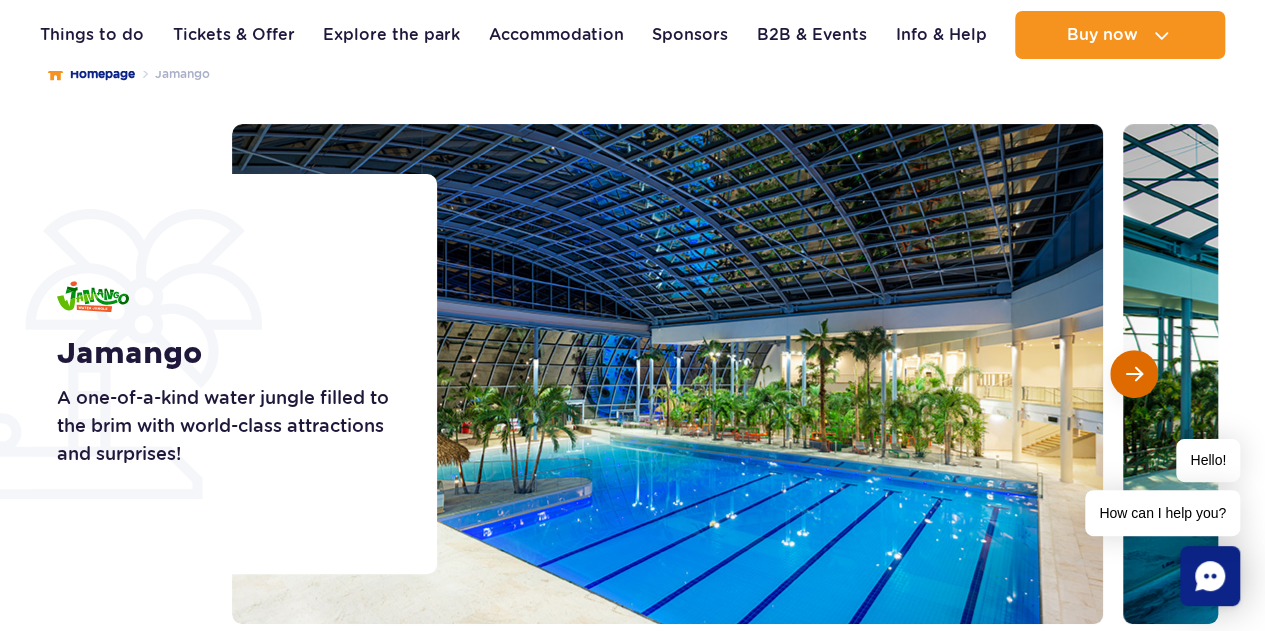 click at bounding box center (1134, 374) 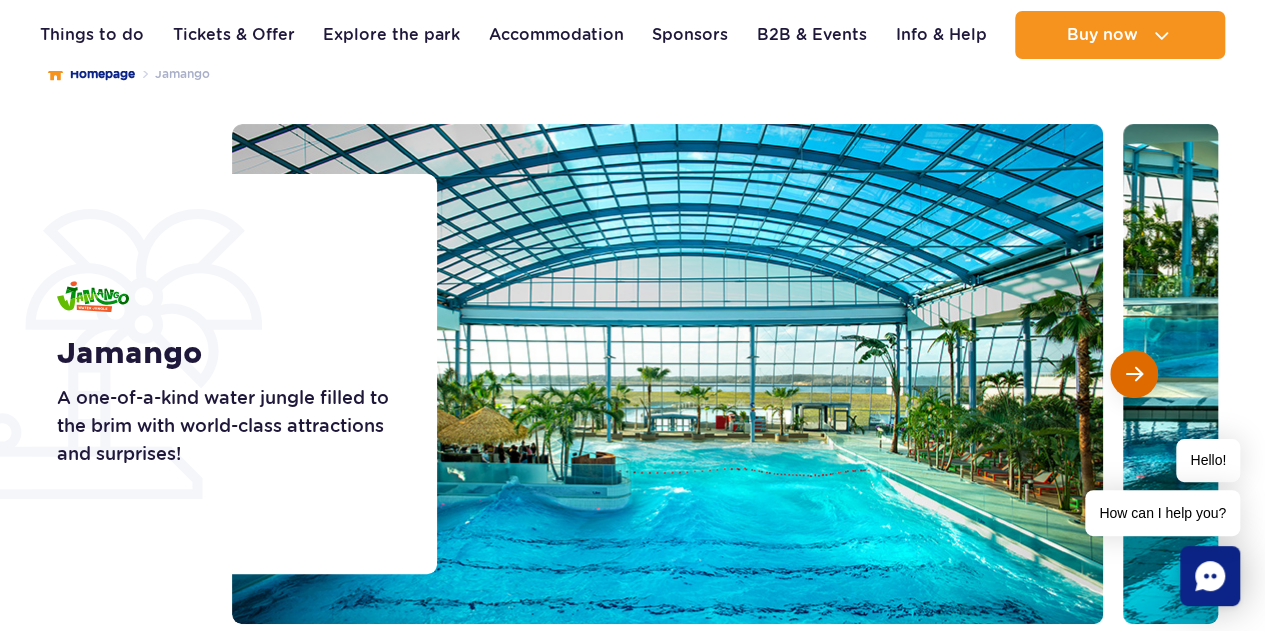 click at bounding box center (1134, 374) 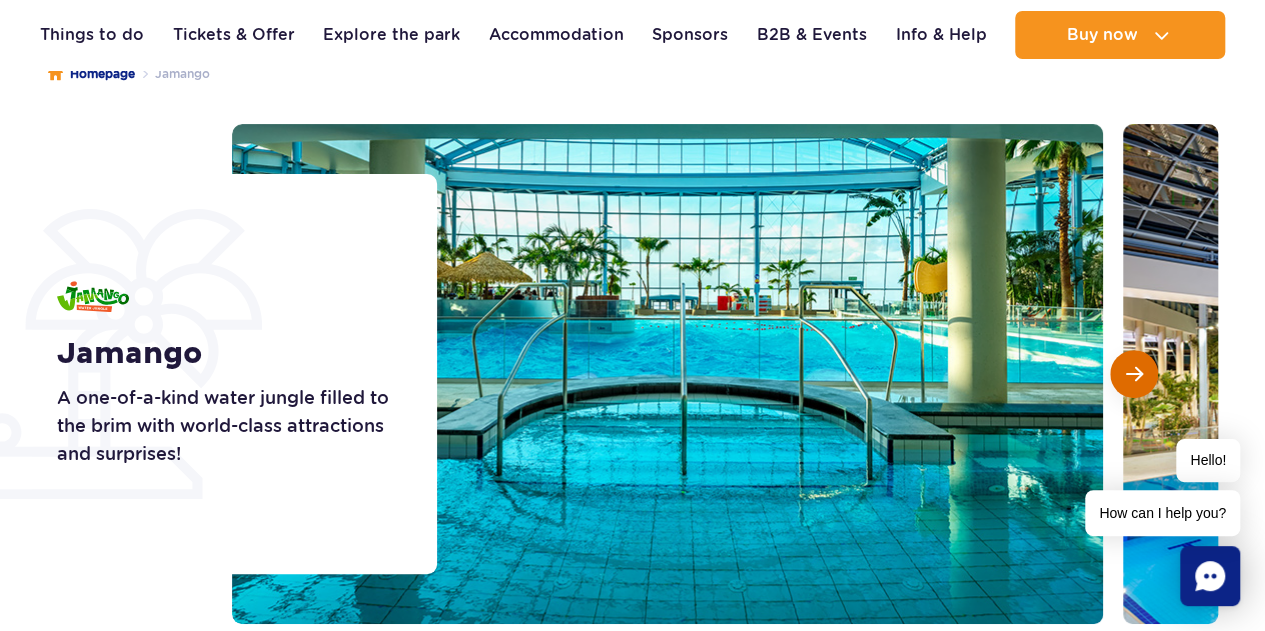 click at bounding box center [1134, 374] 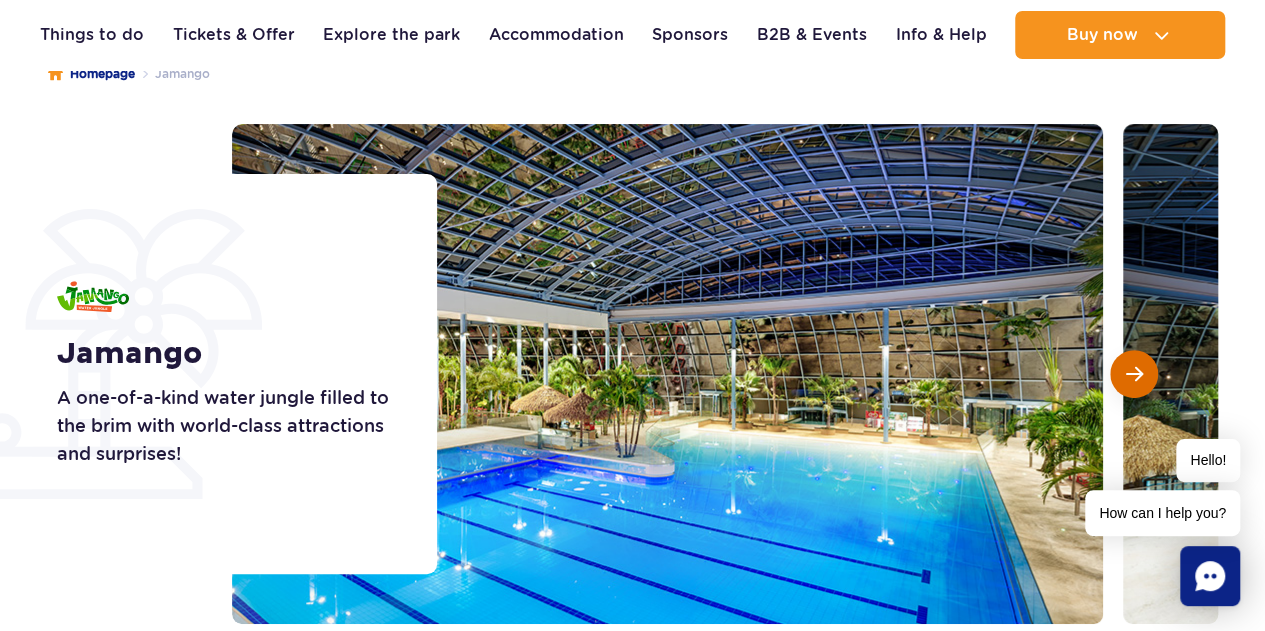 click at bounding box center [1134, 374] 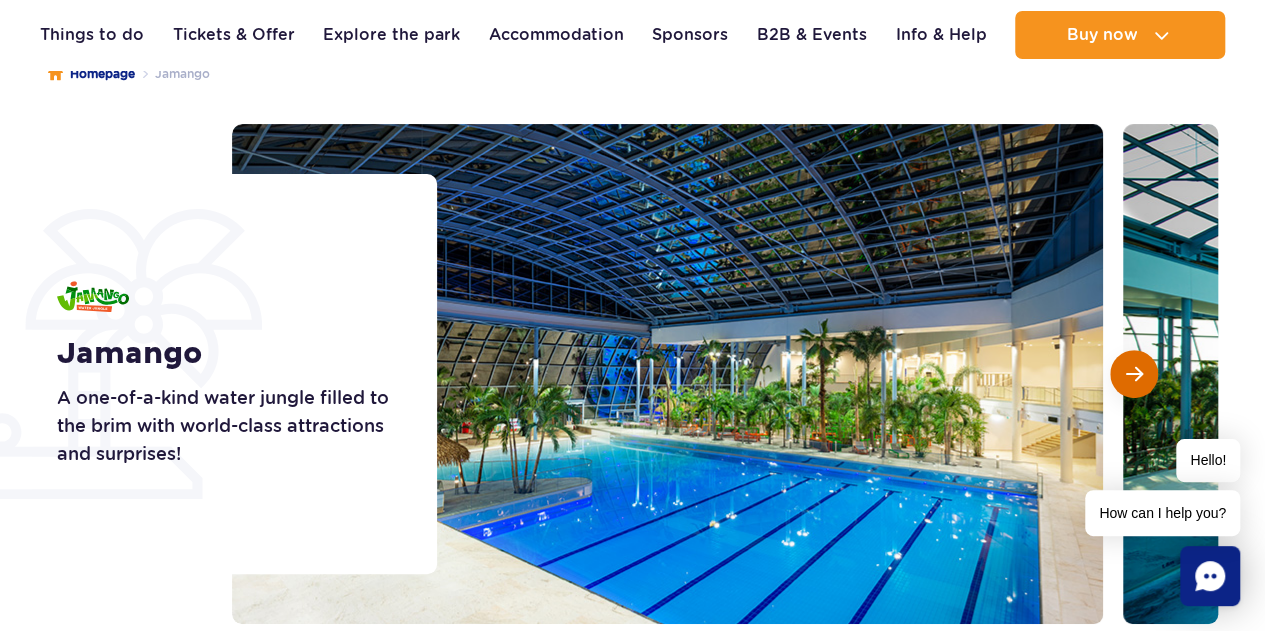 click at bounding box center (1134, 374) 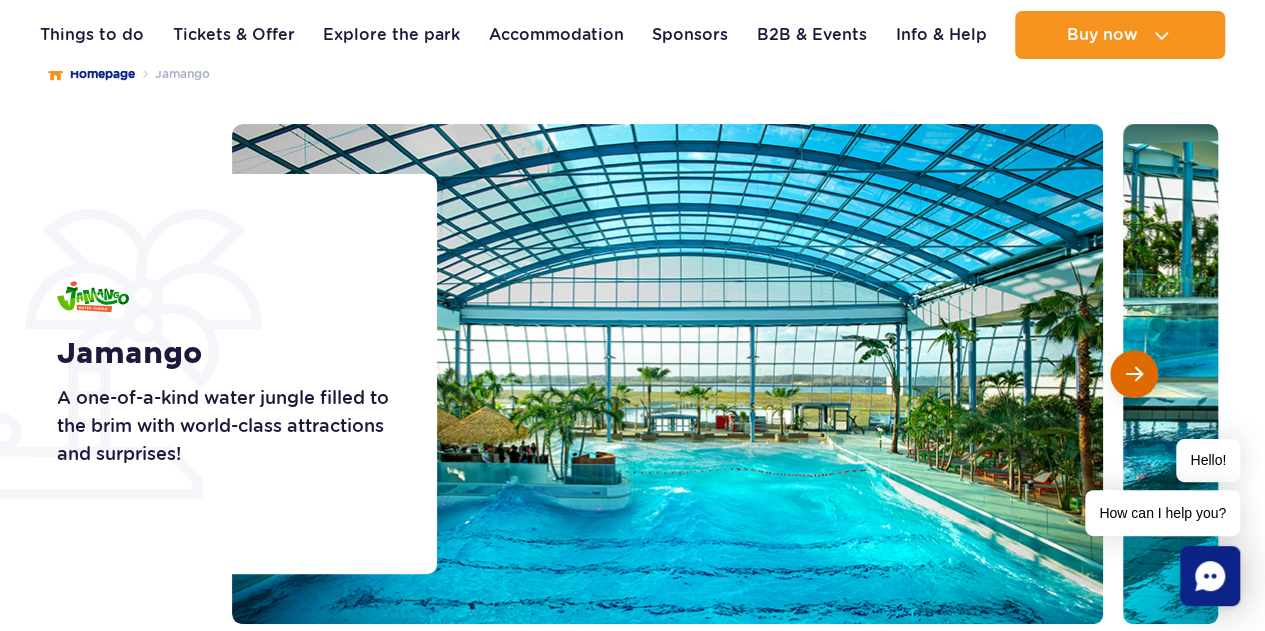 click at bounding box center [1134, 374] 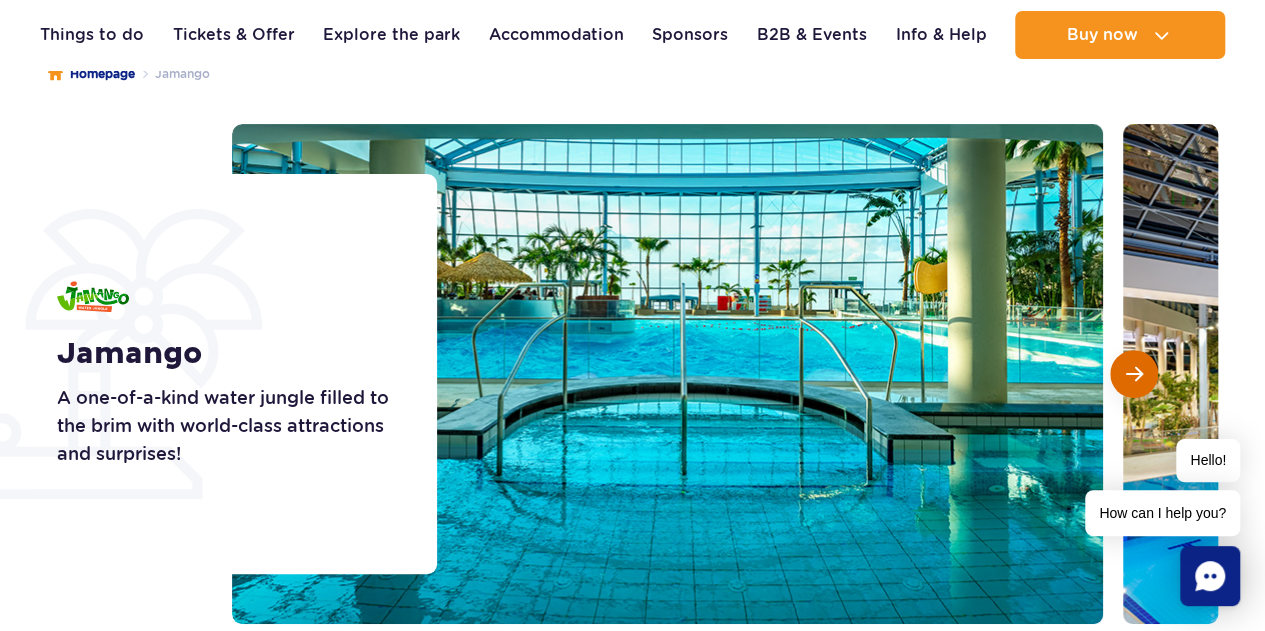 click at bounding box center [1134, 374] 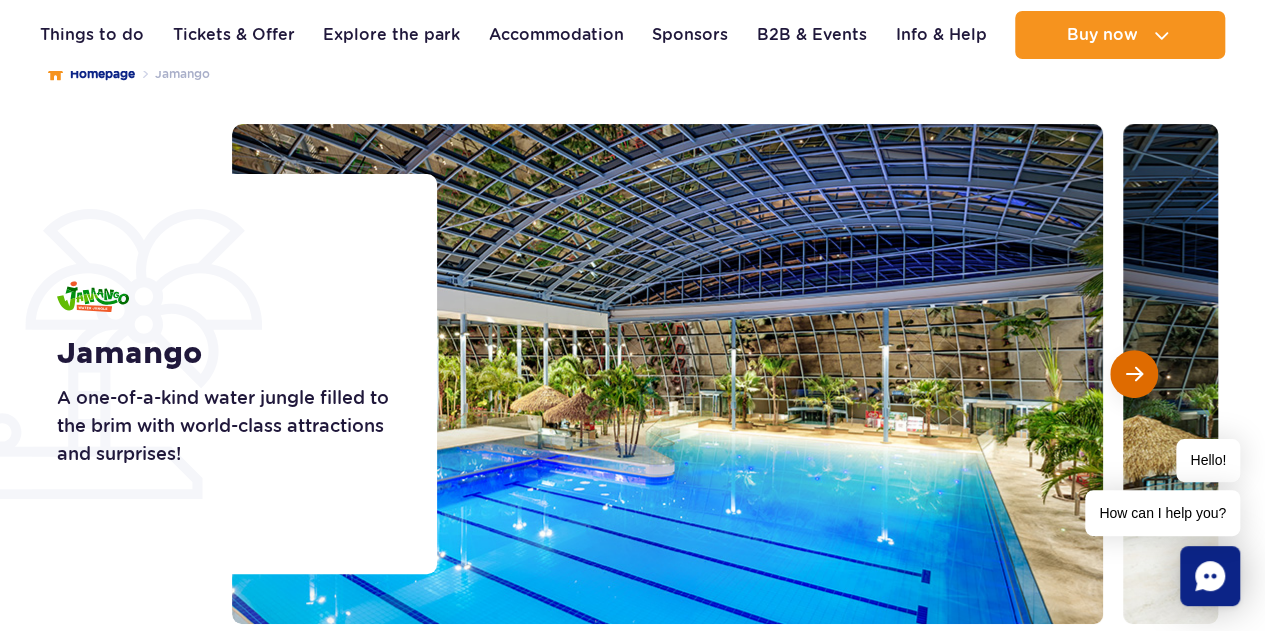 click at bounding box center (1134, 374) 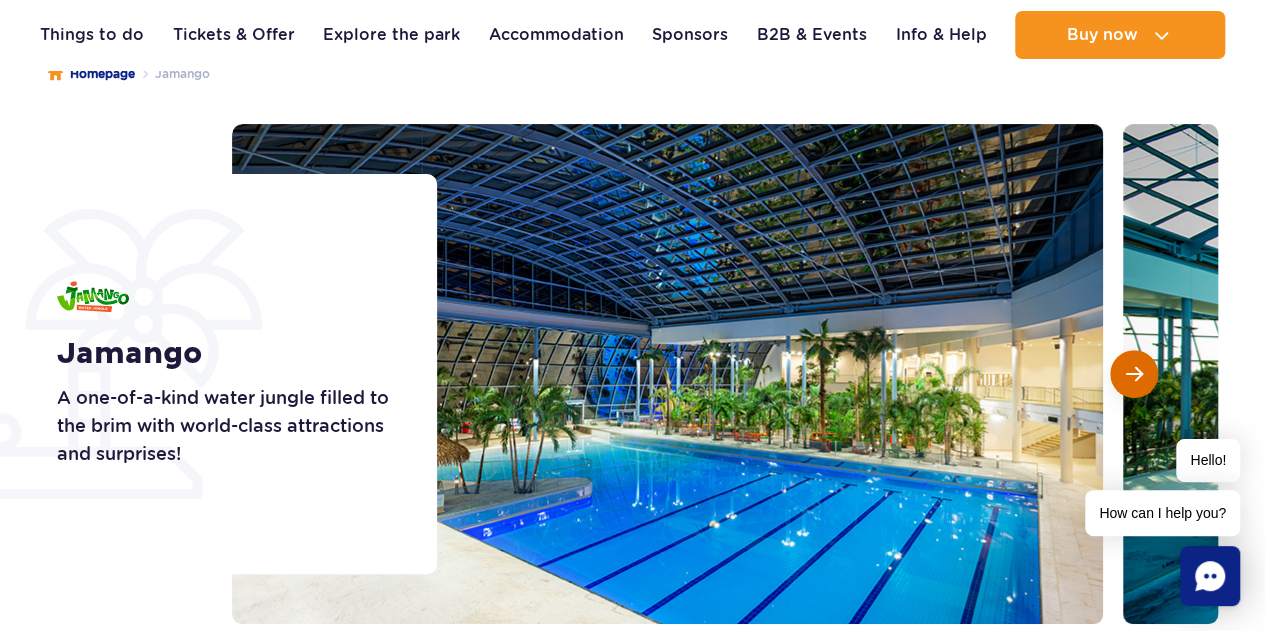 click at bounding box center [1134, 374] 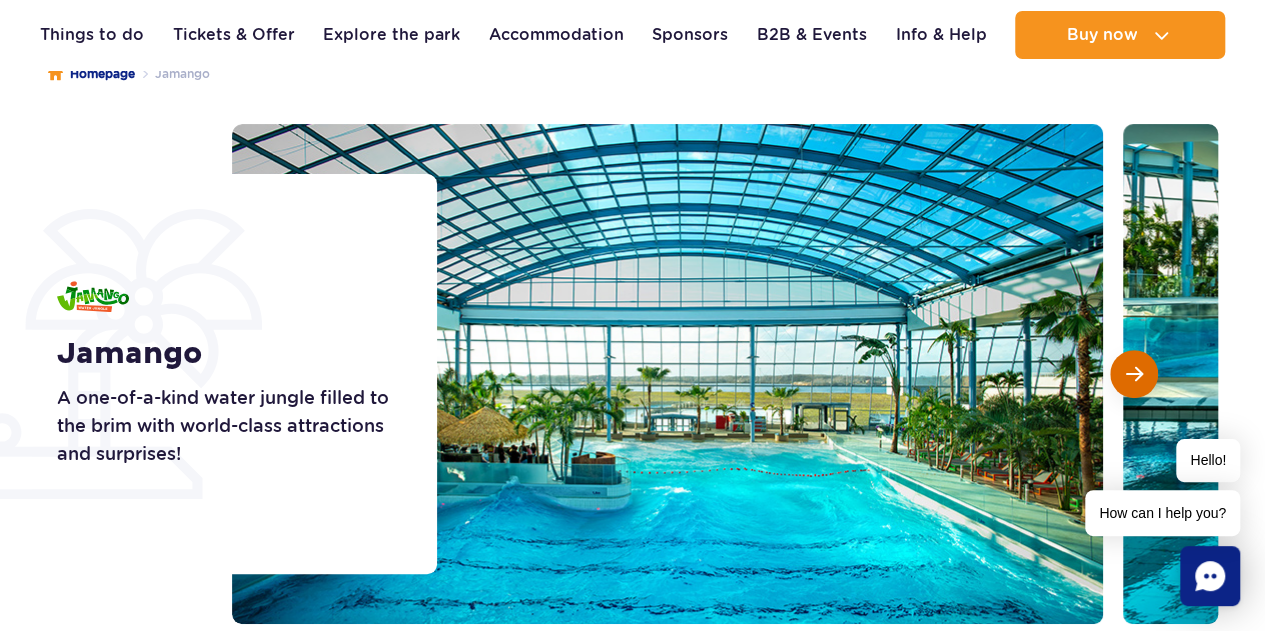 click at bounding box center (1134, 374) 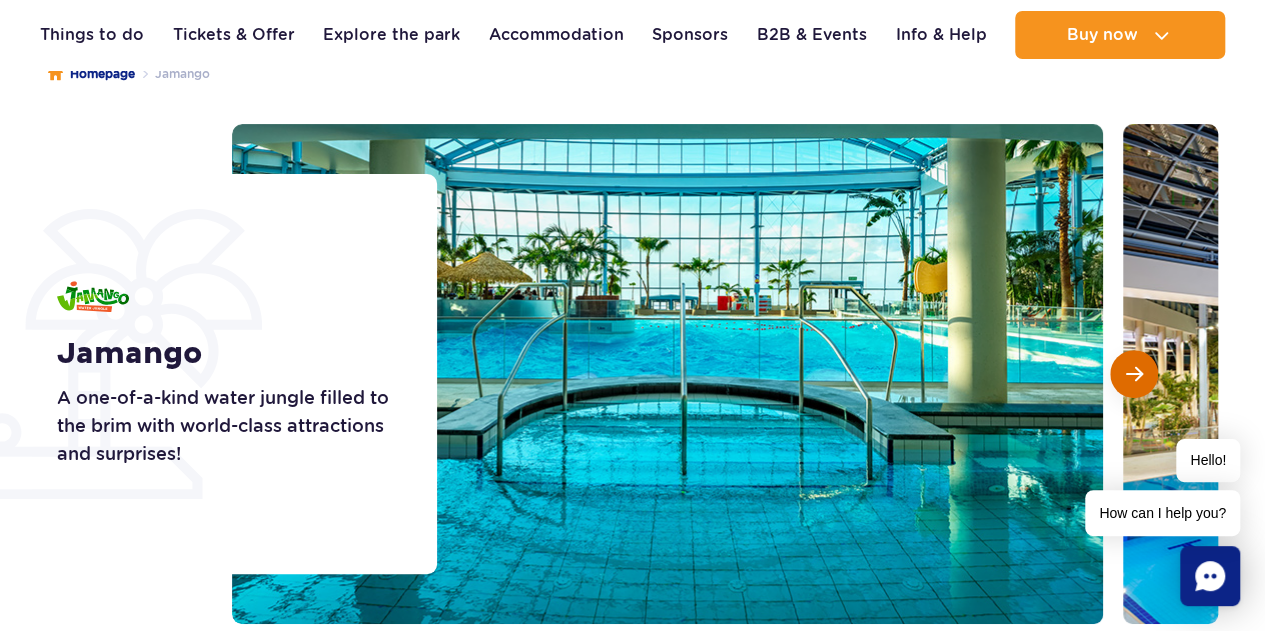 click at bounding box center [1134, 374] 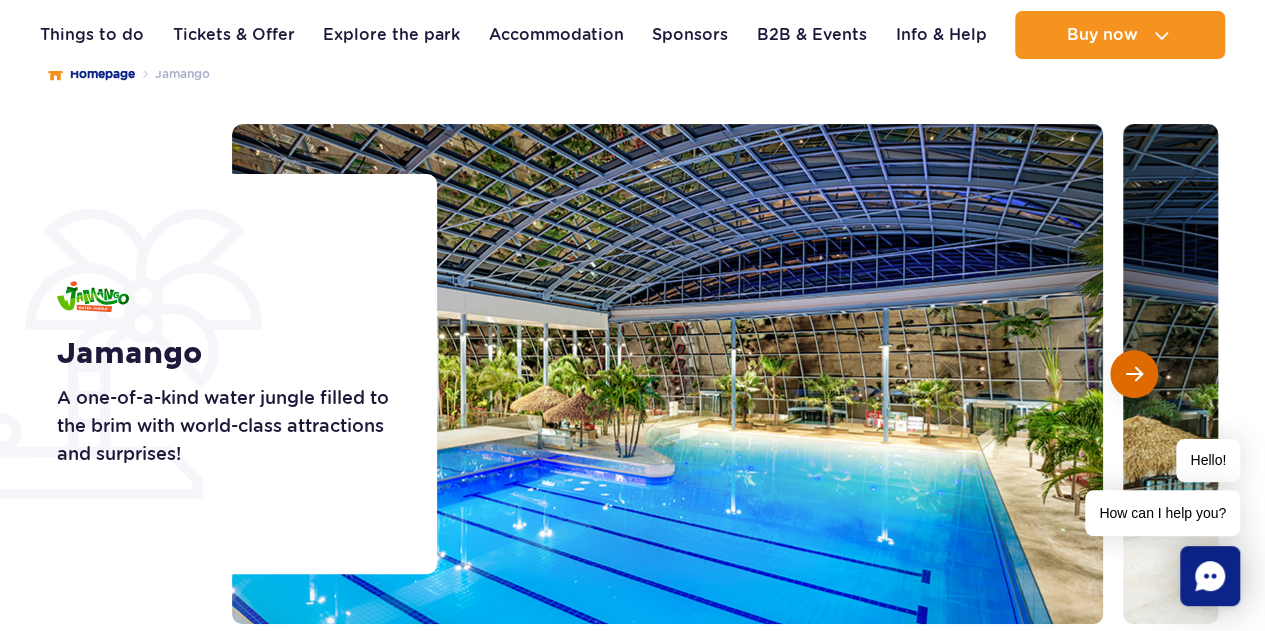 click at bounding box center [1134, 374] 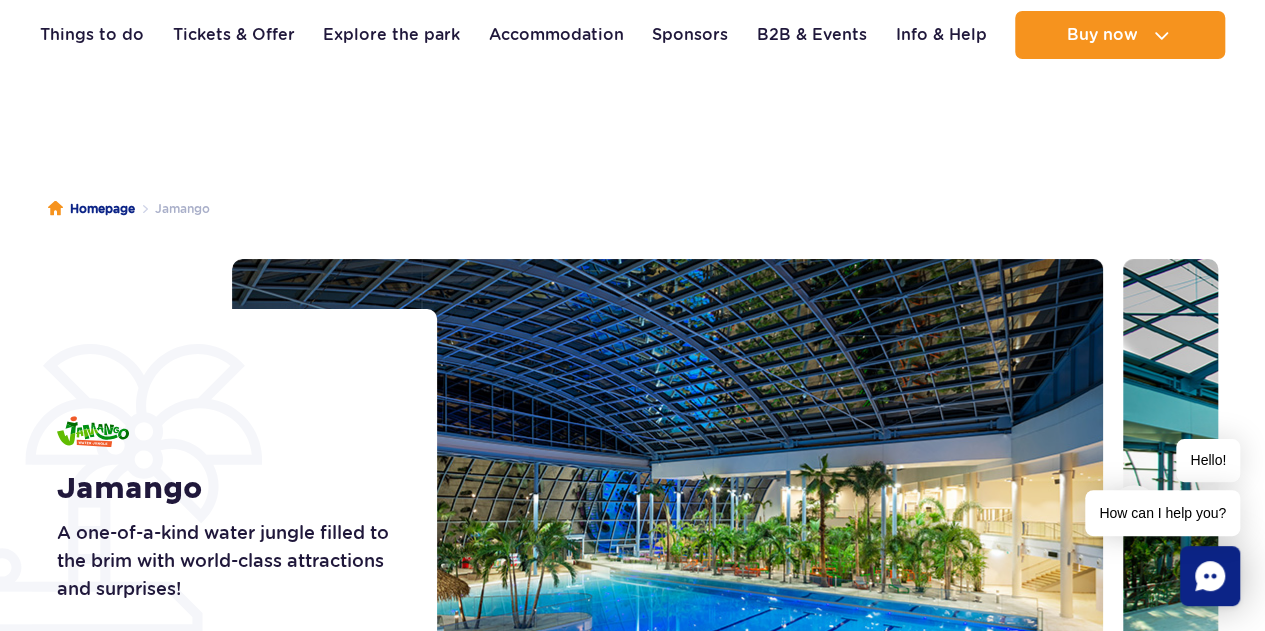 scroll, scrollTop: 0, scrollLeft: 0, axis: both 